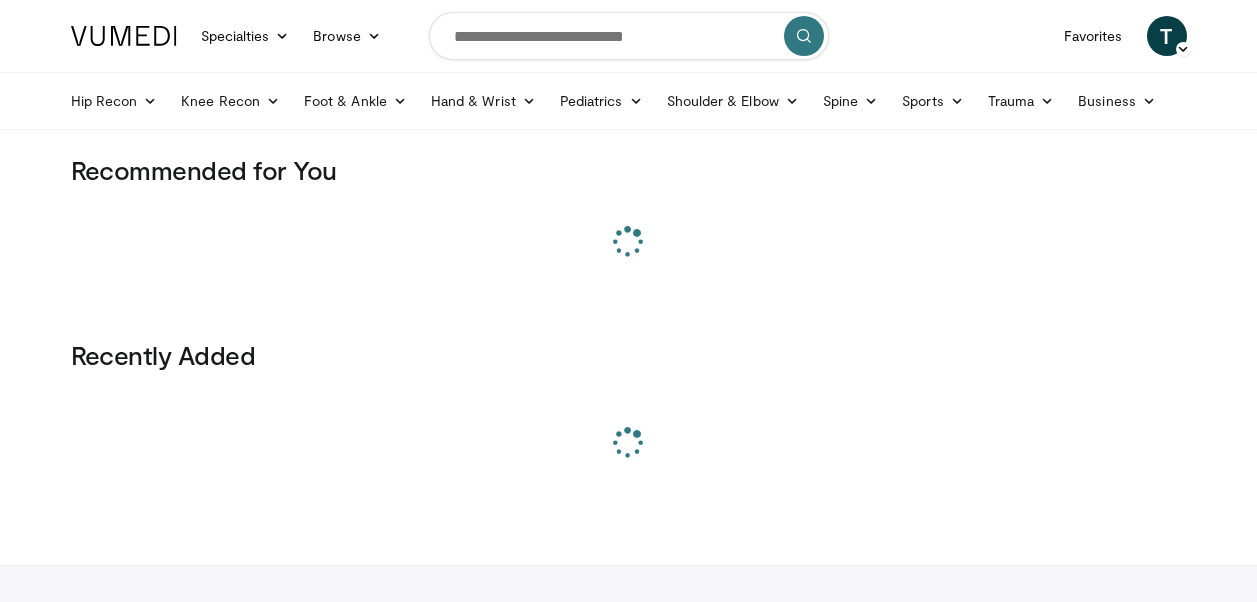 scroll, scrollTop: 0, scrollLeft: 0, axis: both 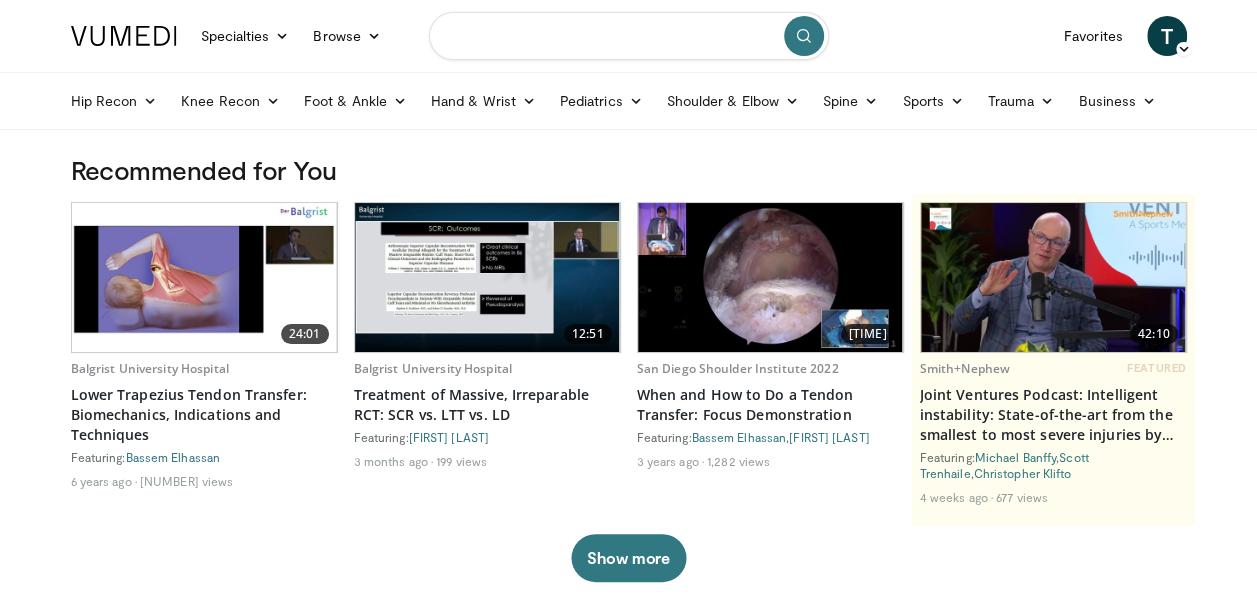 click at bounding box center (629, 36) 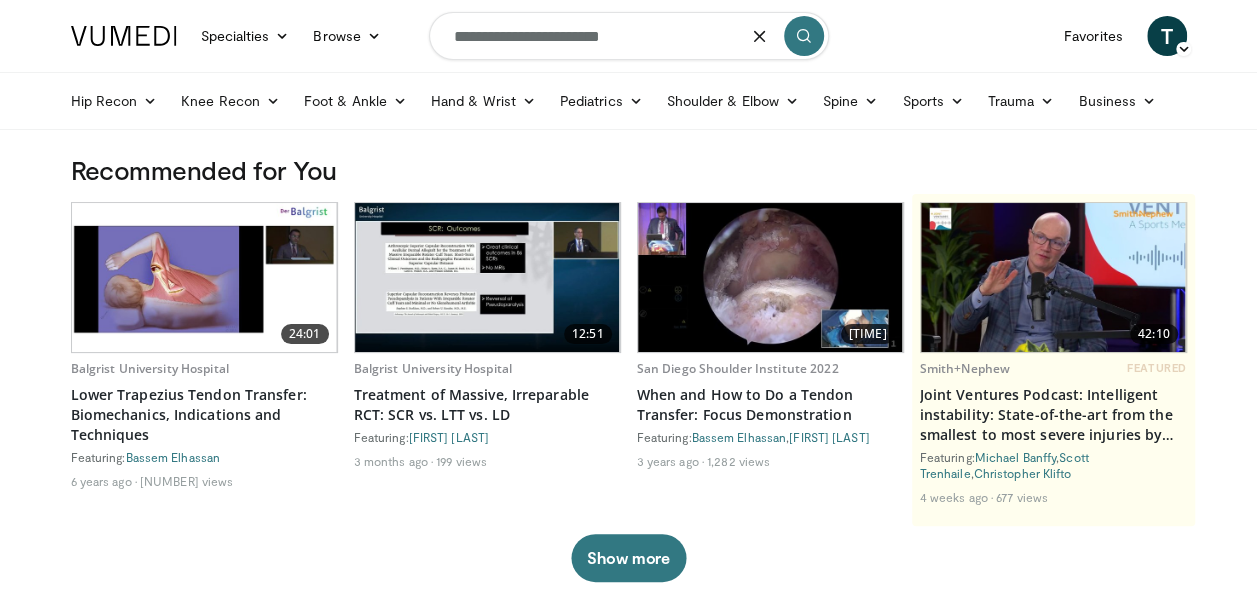 type on "**********" 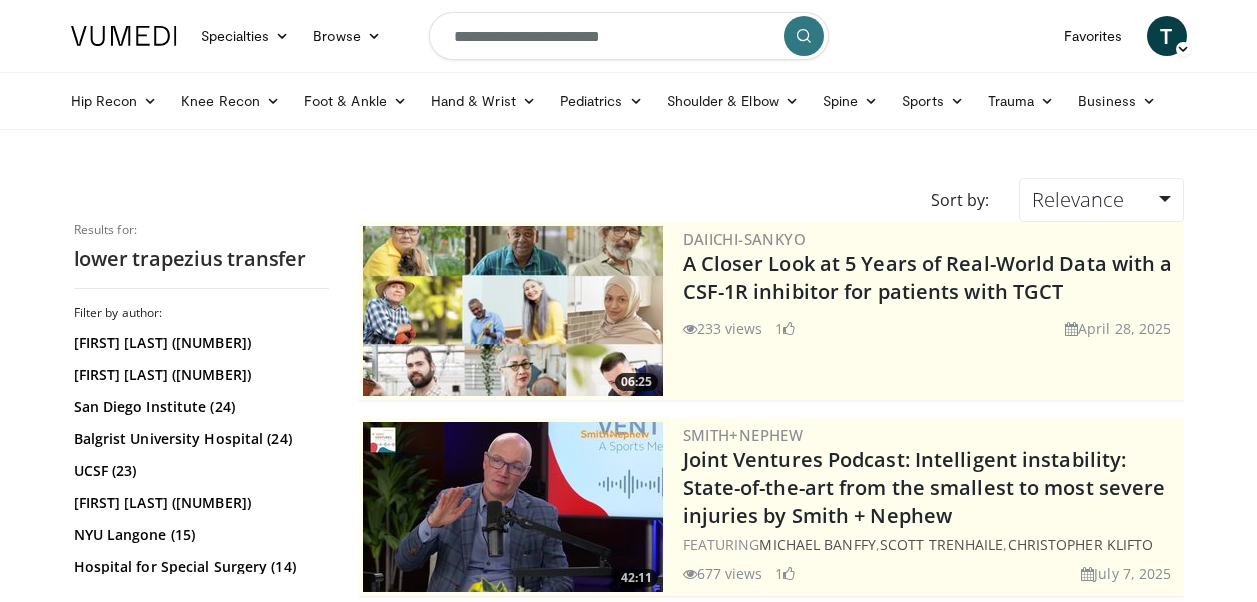 scroll, scrollTop: 0, scrollLeft: 0, axis: both 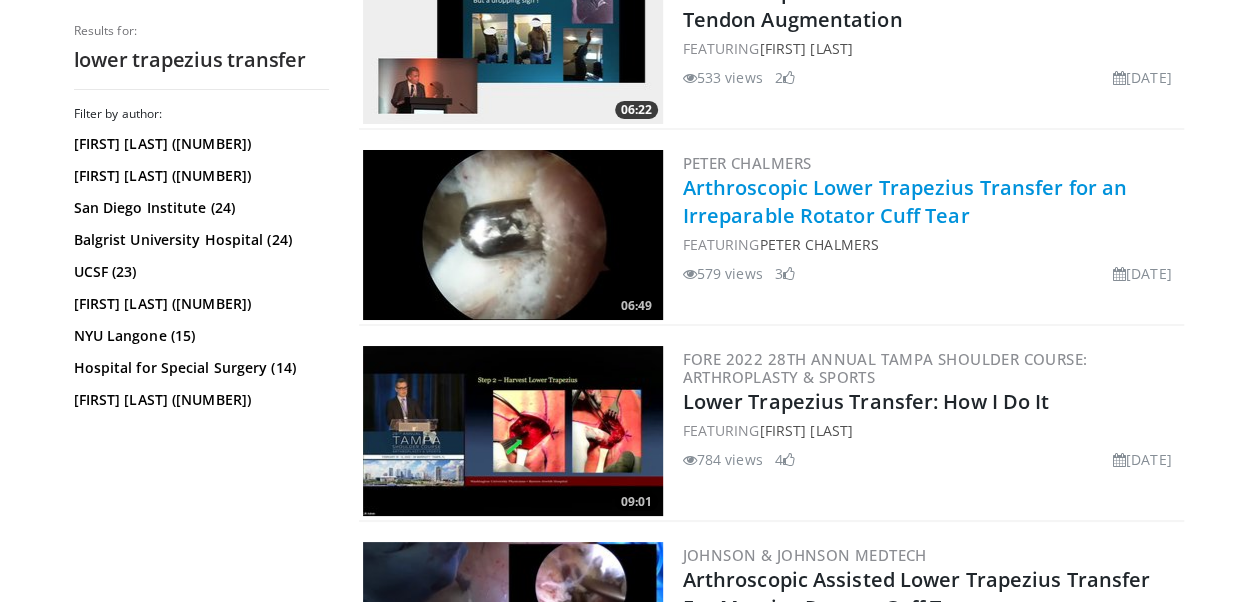 click on "Arthroscopic Lower Trapezius Transfer for an Irreparable Rotator Cuff Tear" at bounding box center (905, 201) 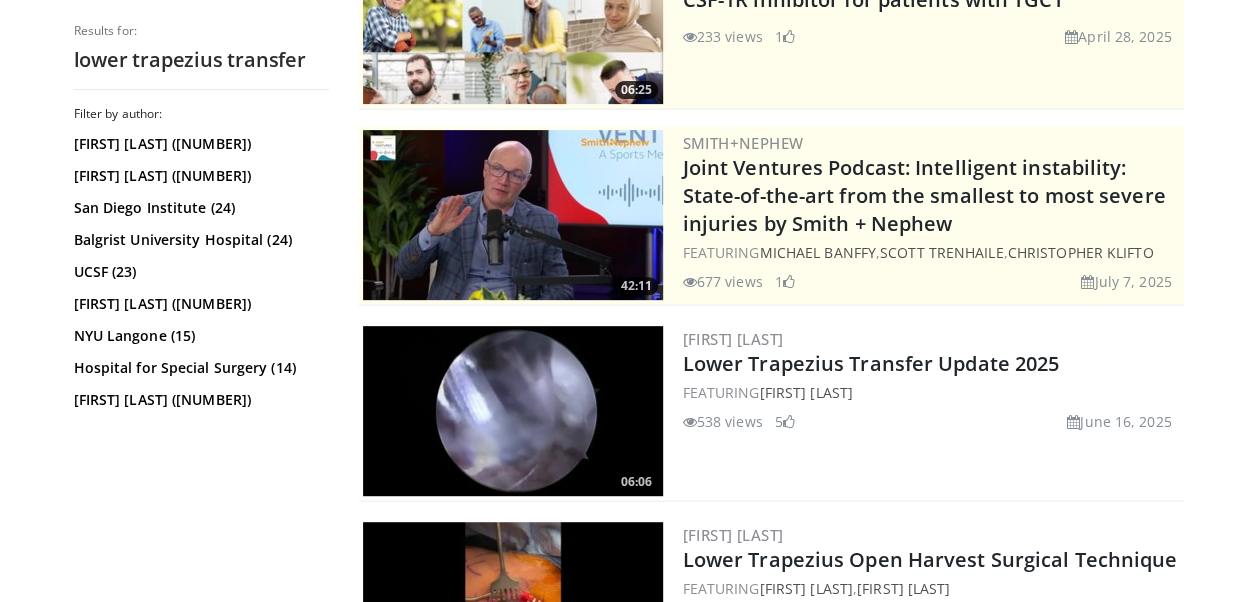 scroll, scrollTop: 0, scrollLeft: 0, axis: both 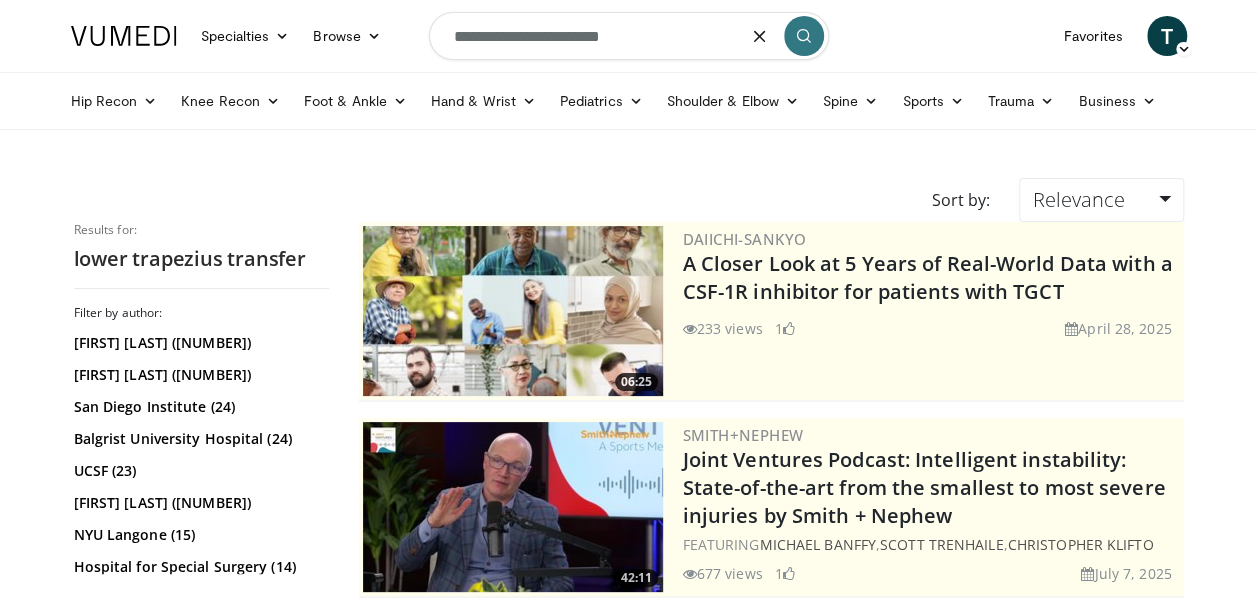 click on "**********" at bounding box center [629, 36] 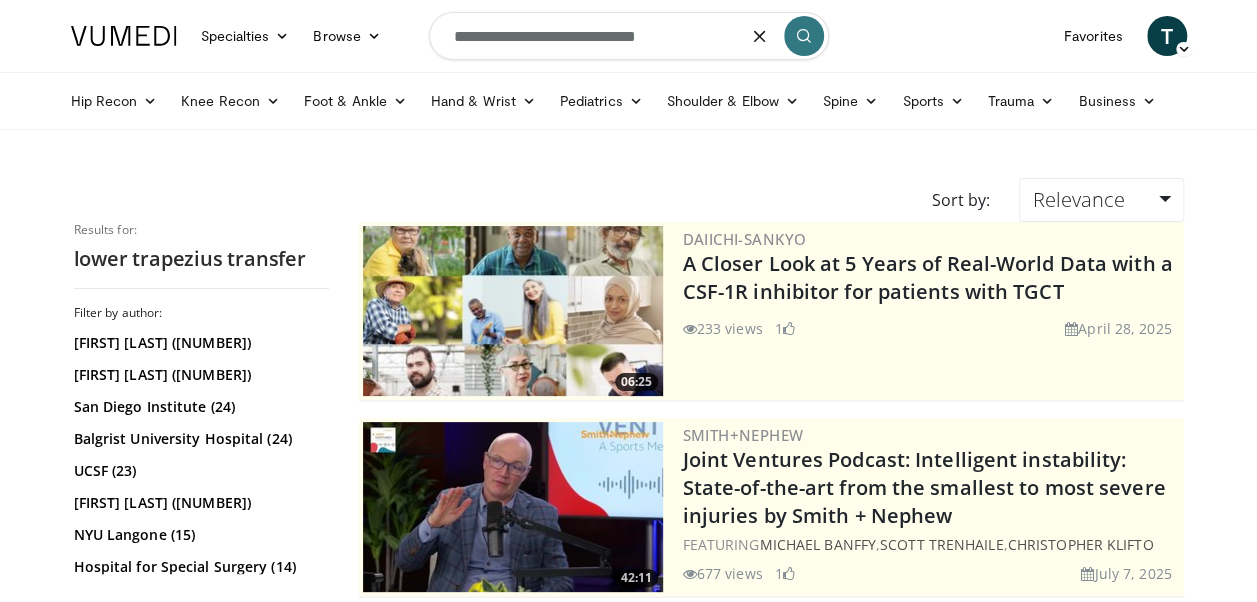 type on "**********" 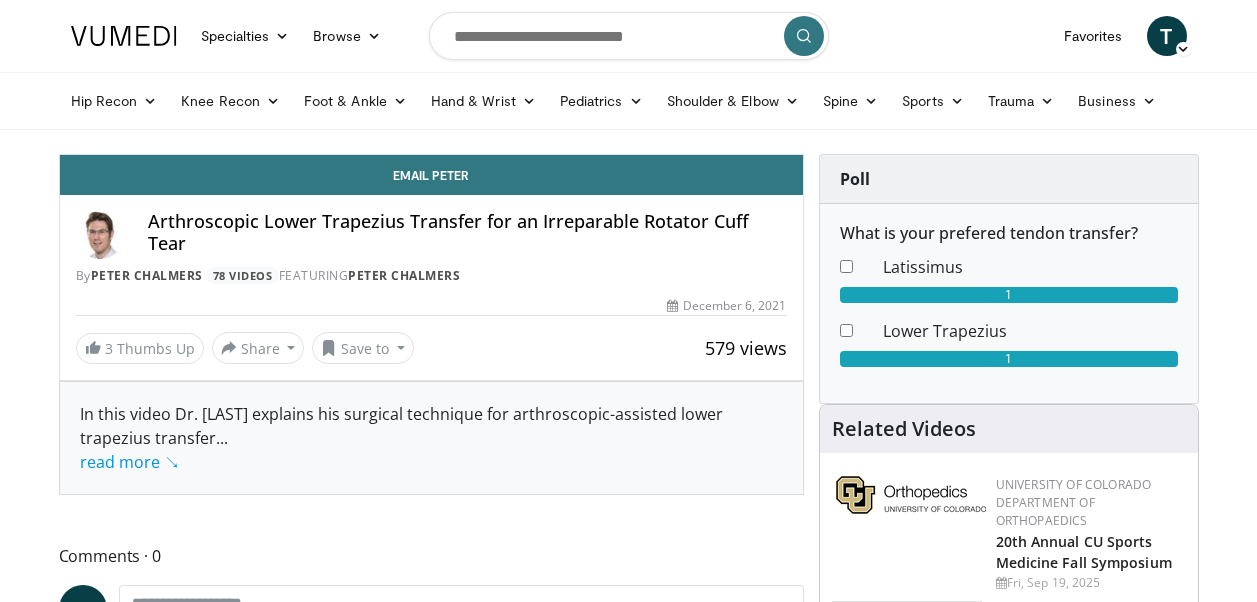 scroll, scrollTop: 0, scrollLeft: 0, axis: both 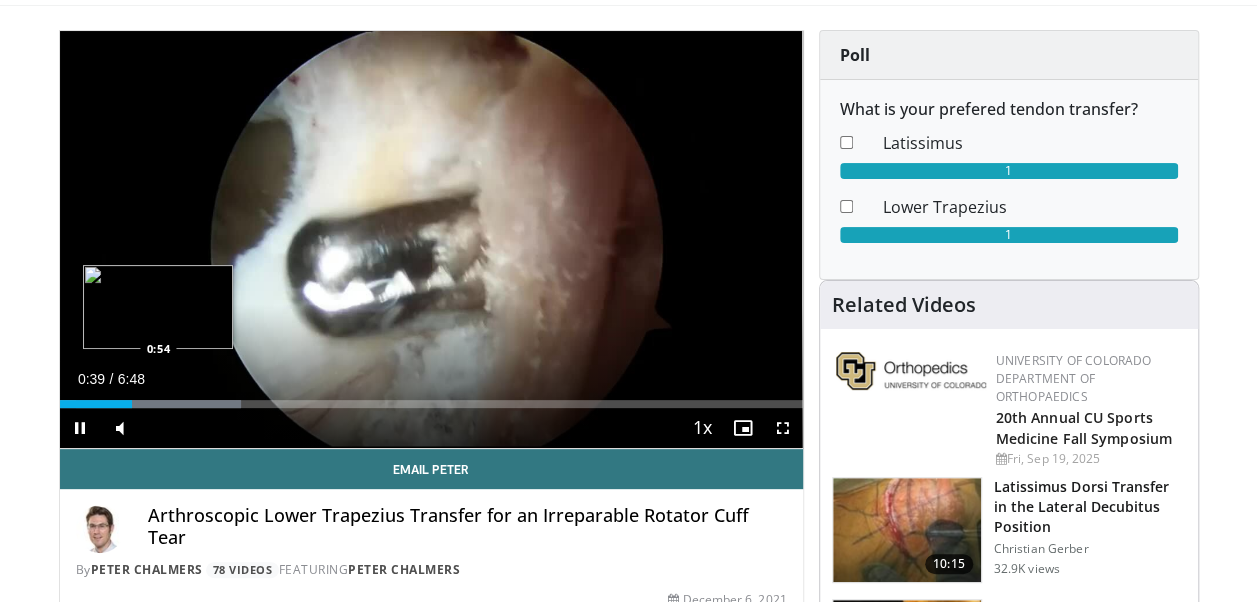 click at bounding box center (158, 404) 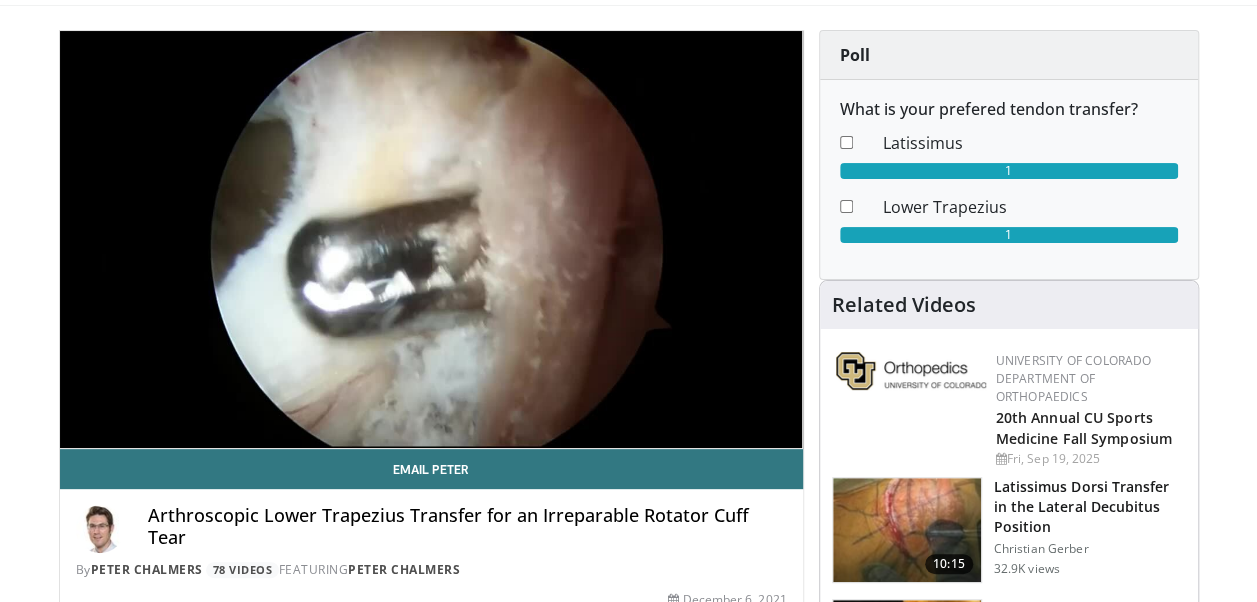 click on "10 seconds
Tap to unmute" at bounding box center (431, 239) 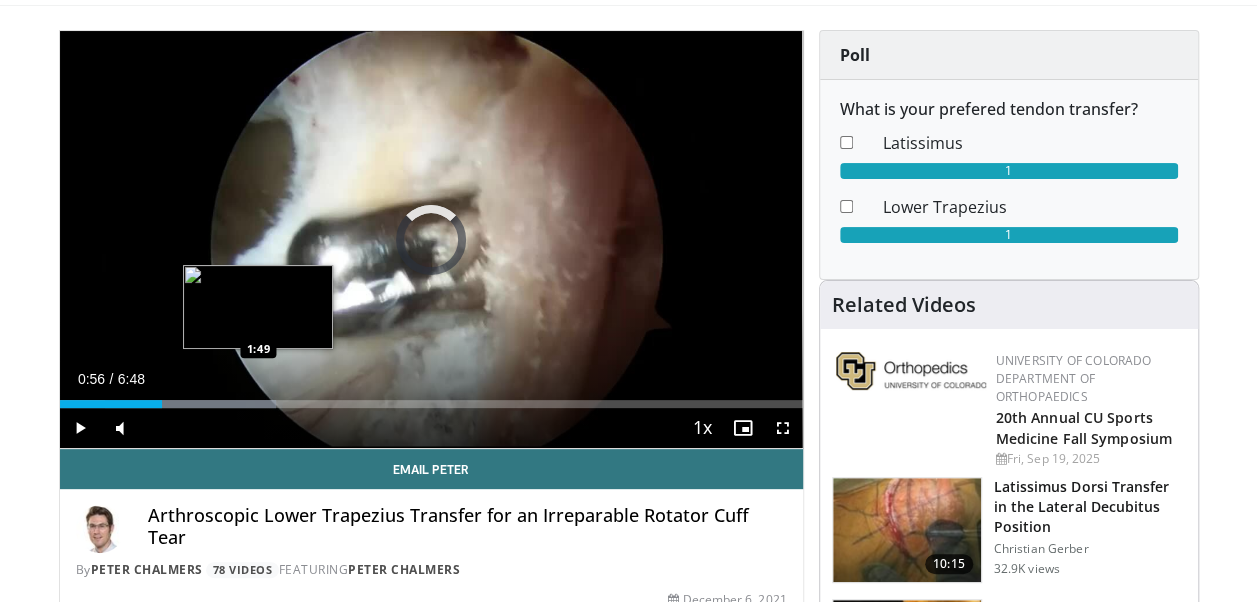 click on "Loaded :  29.14% 0:56 1:49" at bounding box center (431, 404) 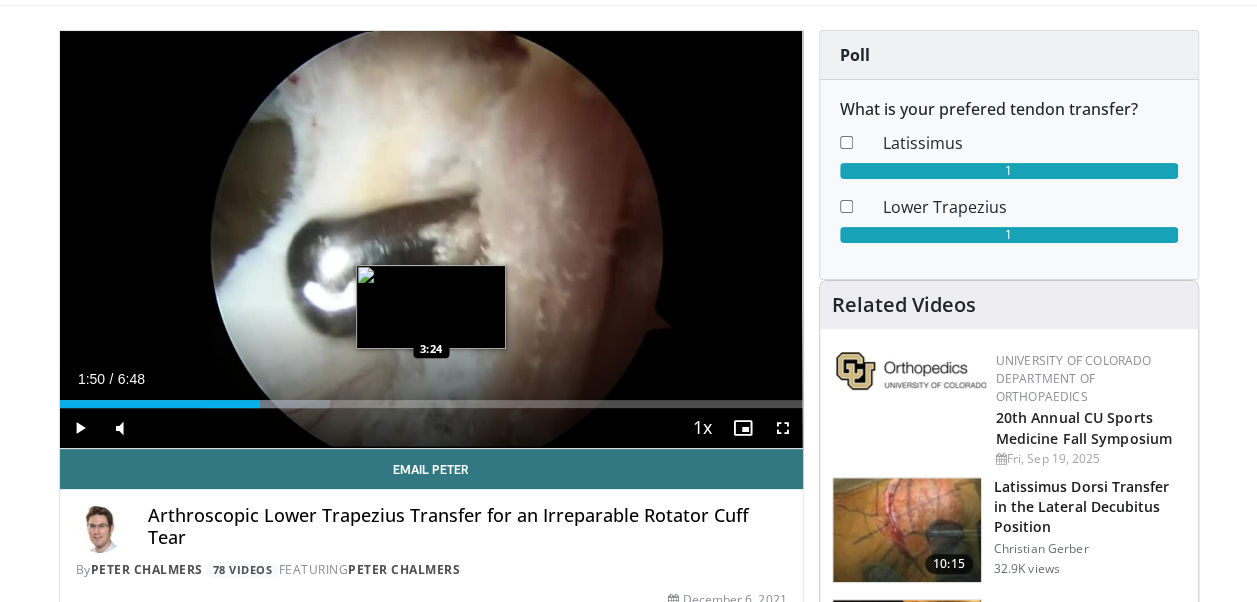click on "Loaded :  36.43% 1:50 3:24" at bounding box center [431, 398] 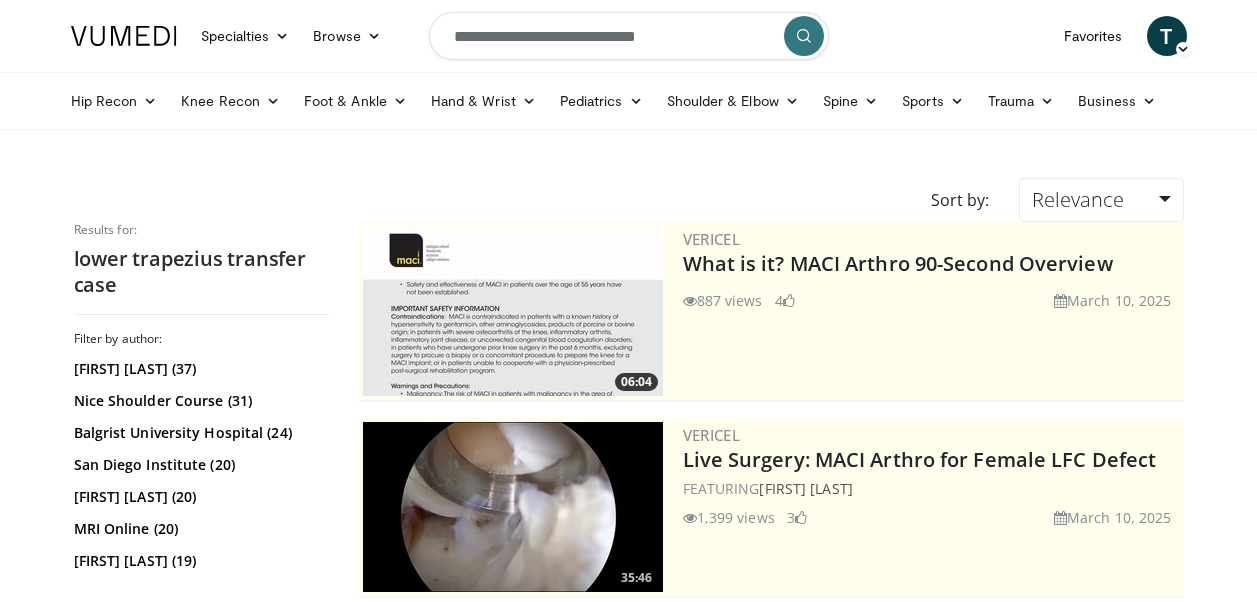 scroll, scrollTop: 0, scrollLeft: 0, axis: both 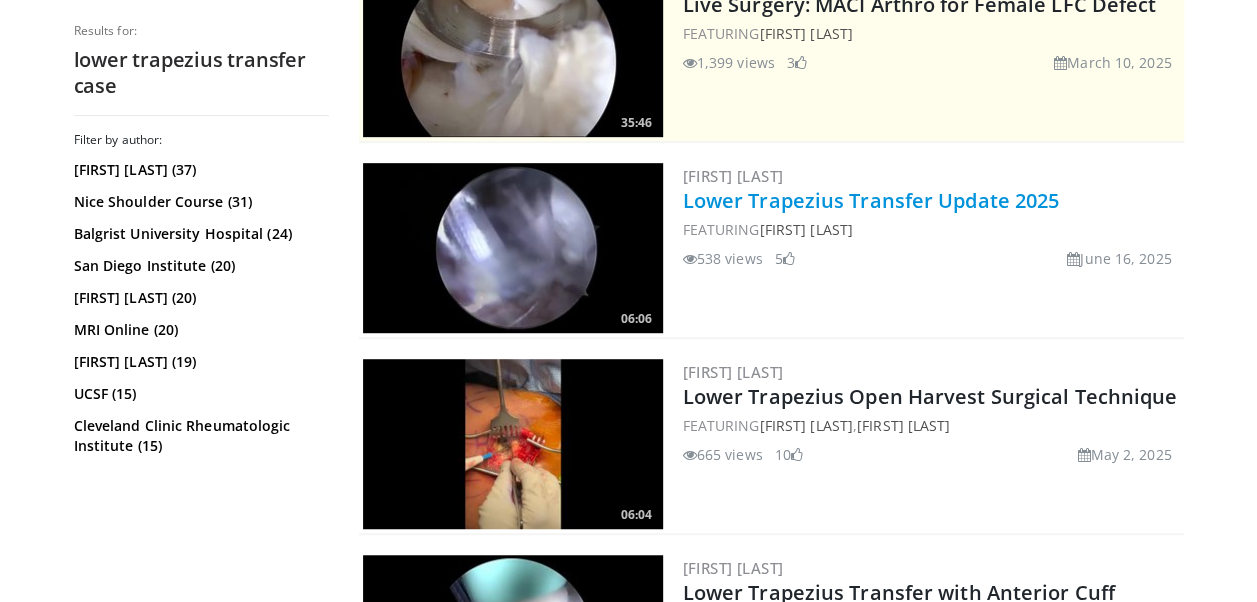 click on "Lower Trapezius Transfer Update 2025" at bounding box center (871, 200) 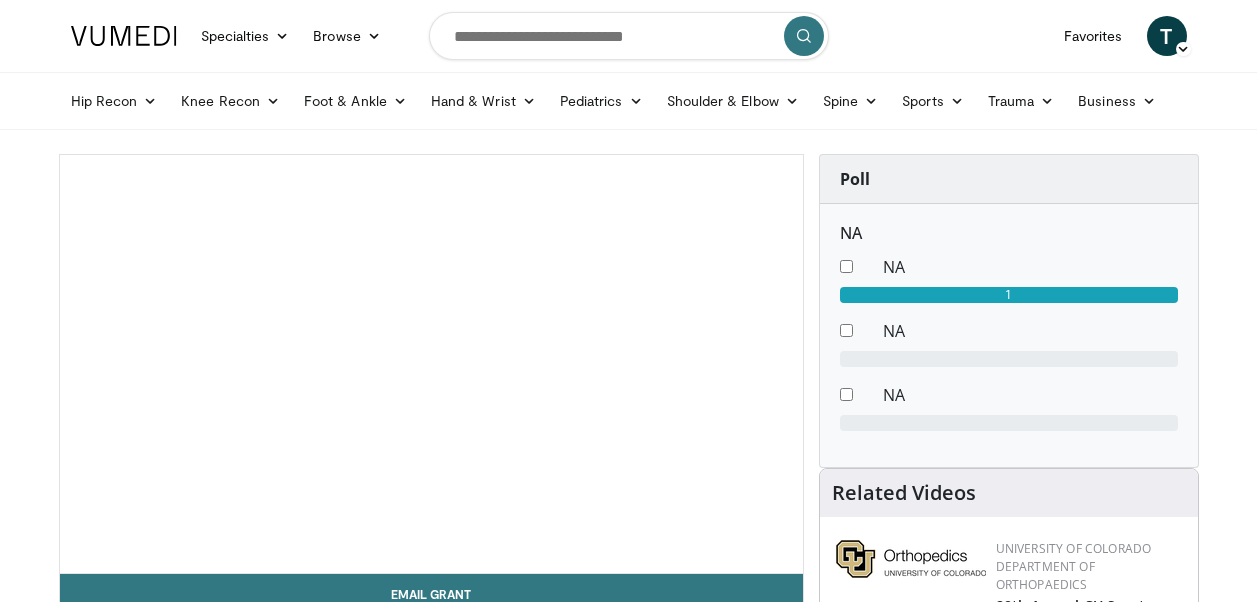 scroll, scrollTop: 0, scrollLeft: 0, axis: both 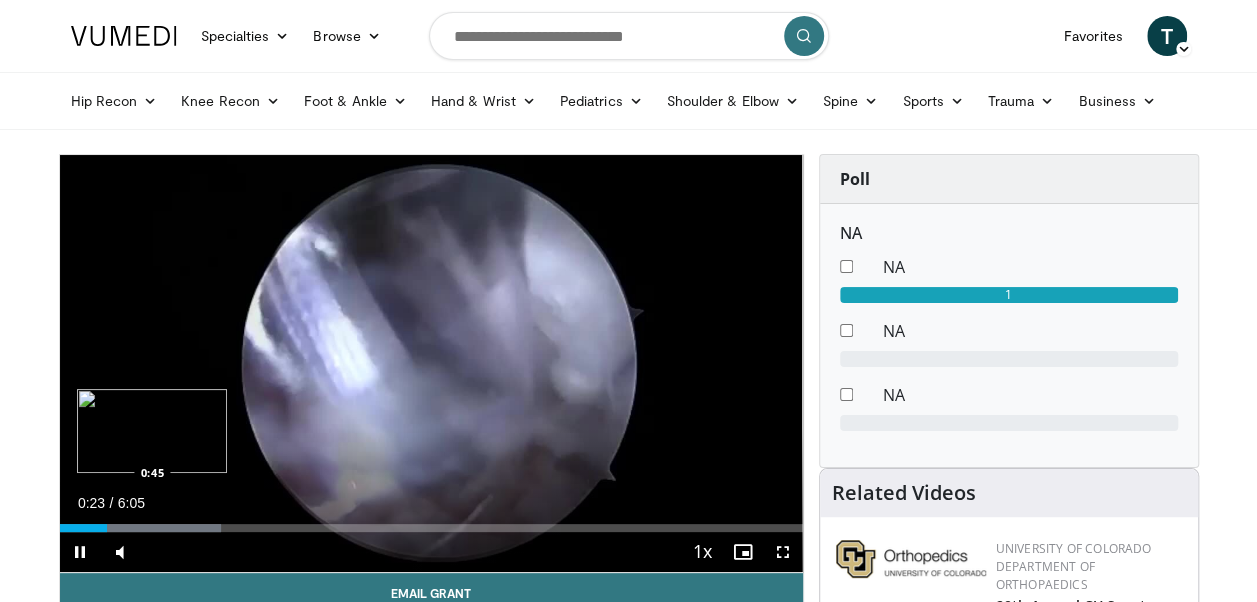 click on "Loaded :  21.72% 0:23 0:45" at bounding box center (431, 528) 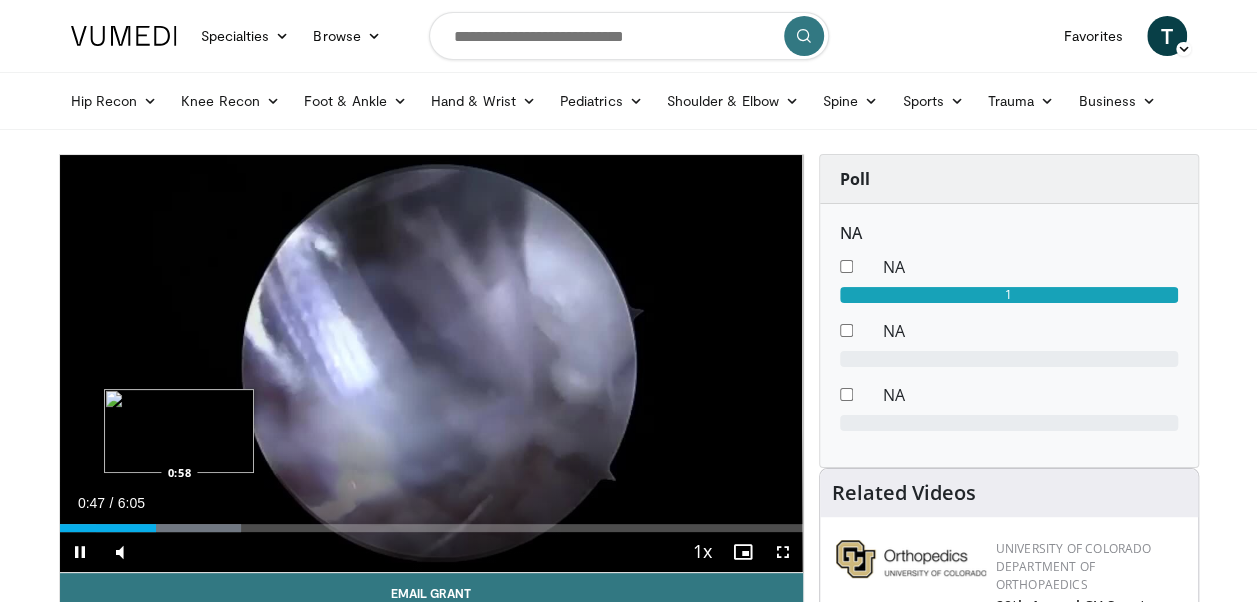 click at bounding box center (168, 528) 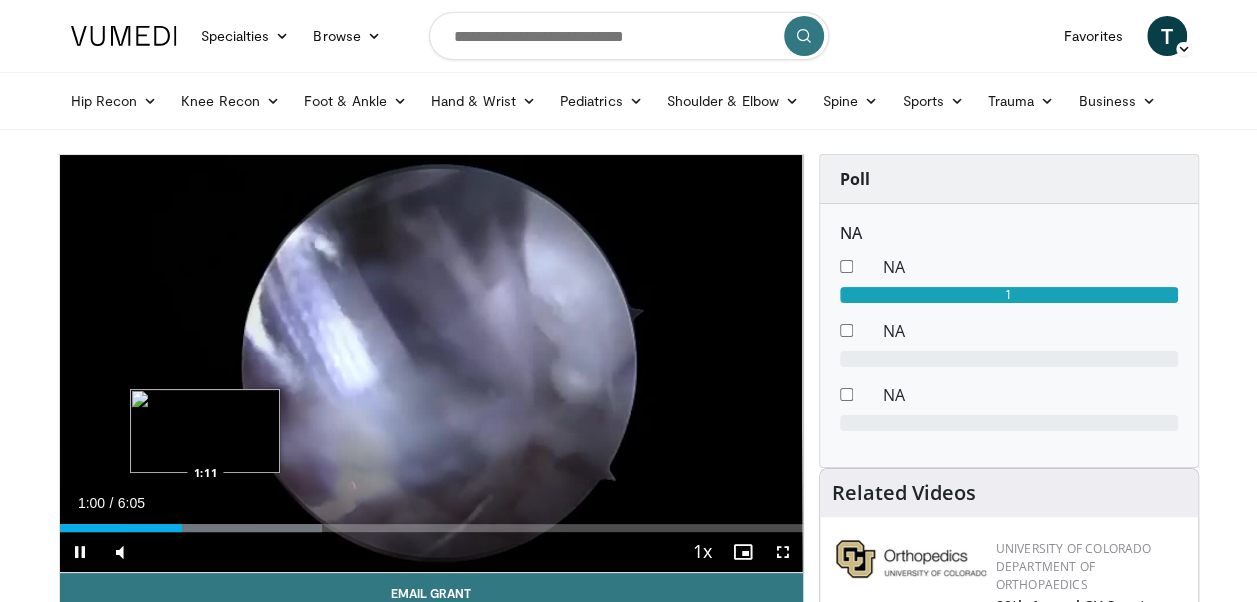click at bounding box center (223, 528) 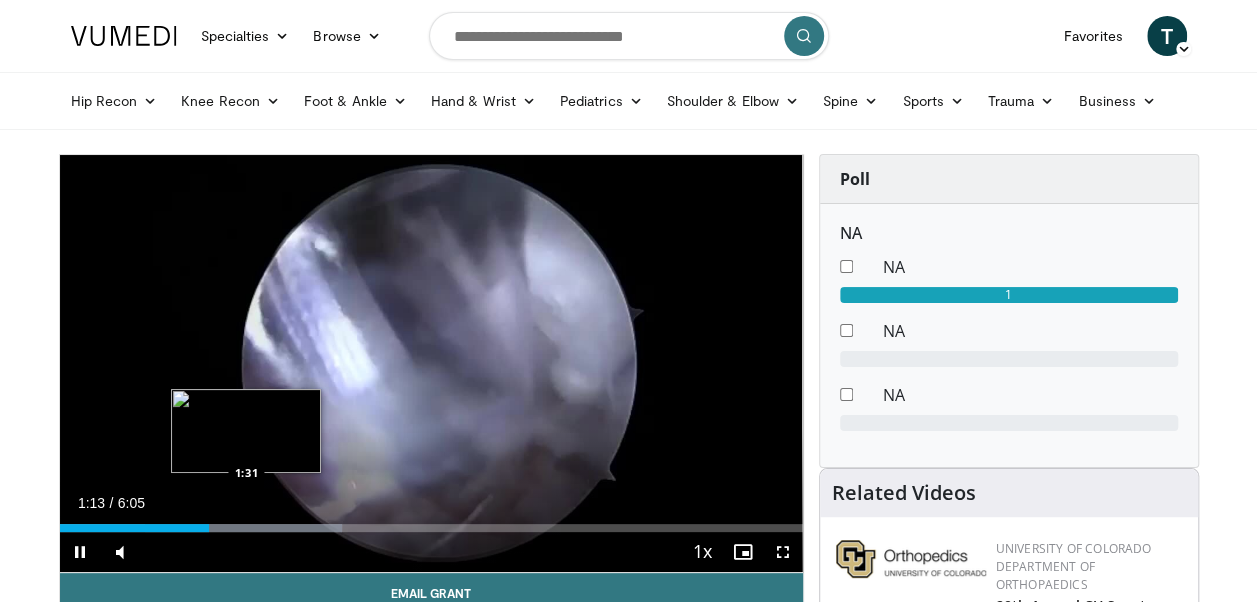 click on "Loaded :  38.02% 1:13 1:31" at bounding box center [431, 522] 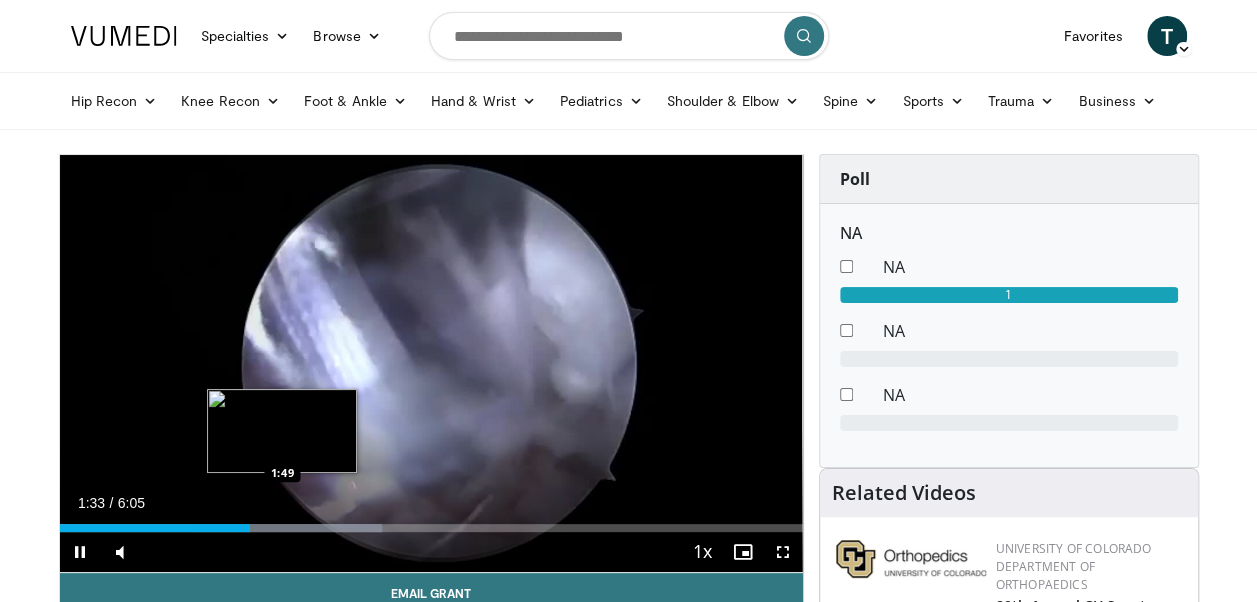click at bounding box center (286, 528) 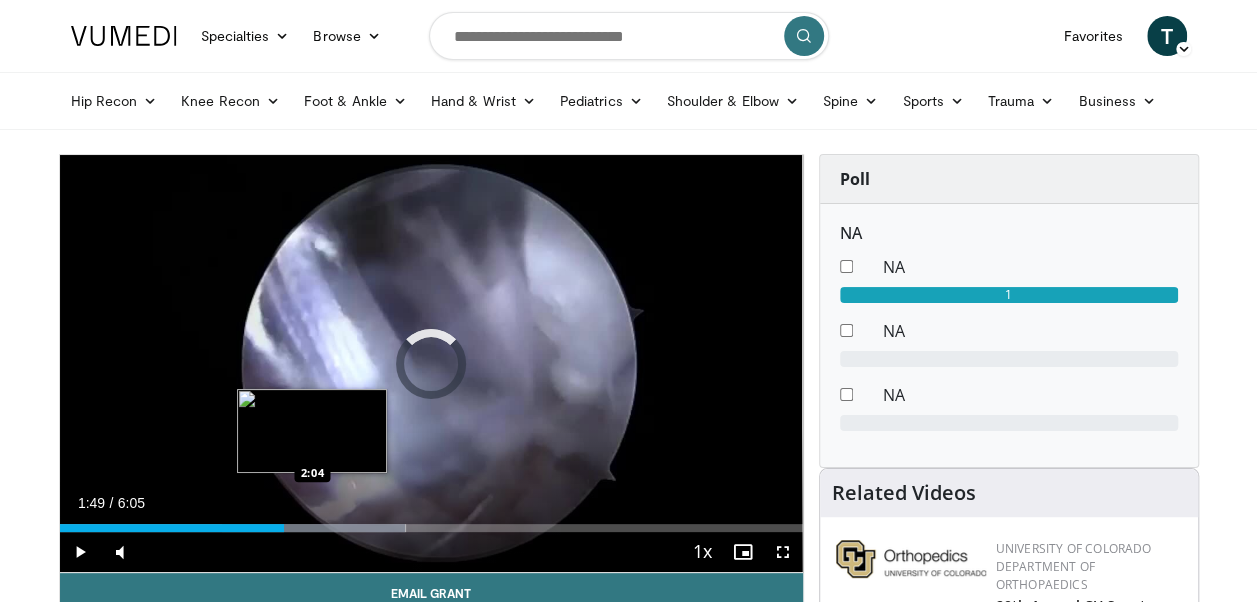 click on "Loaded :  46.57% 1:50 2:04" at bounding box center (431, 522) 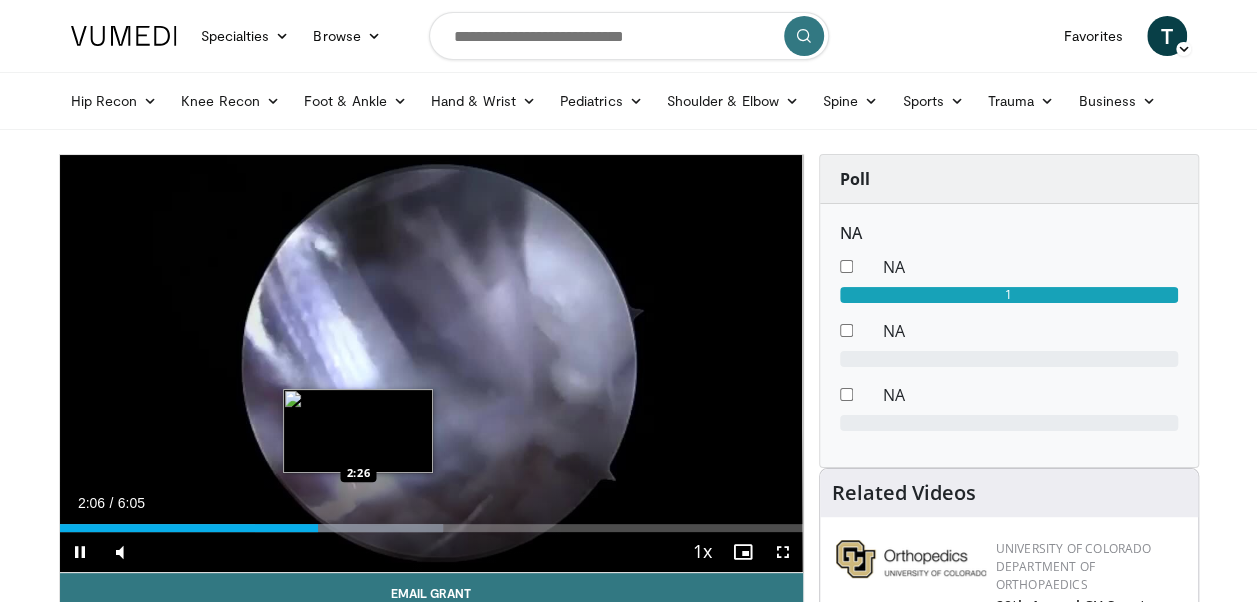 click on "Loaded :  51.61% 2:06 2:26" at bounding box center (431, 528) 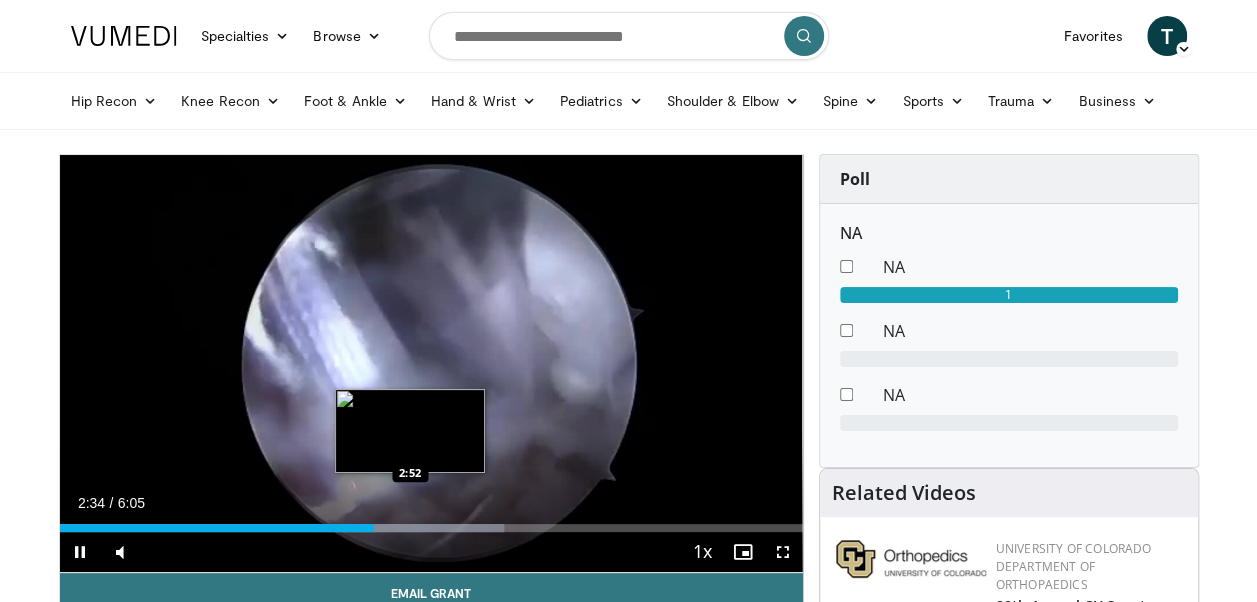 click on "Loaded :  59.76% 2:34 2:52" at bounding box center (431, 528) 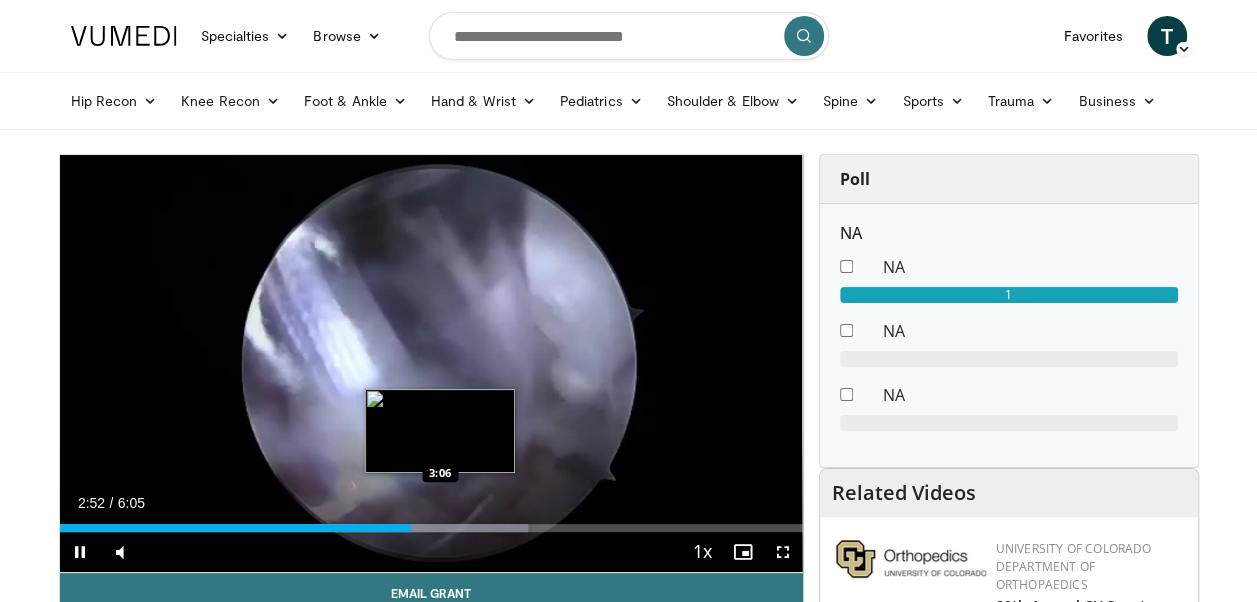click at bounding box center [442, 528] 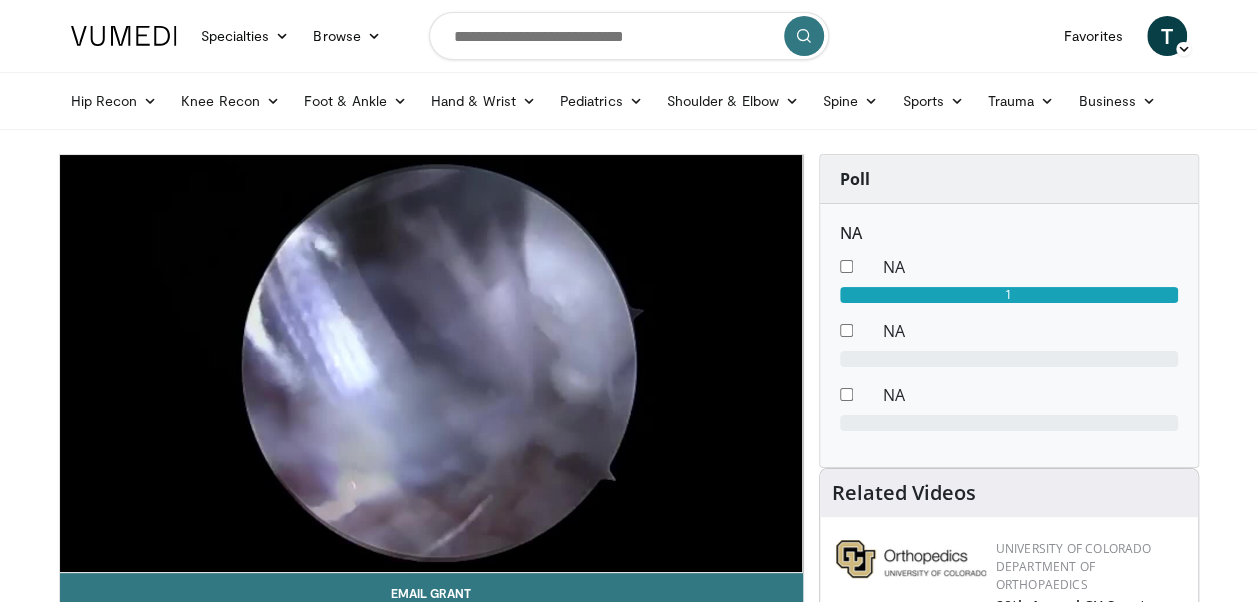 click on "10 seconds
Tap to unmute" at bounding box center (431, 363) 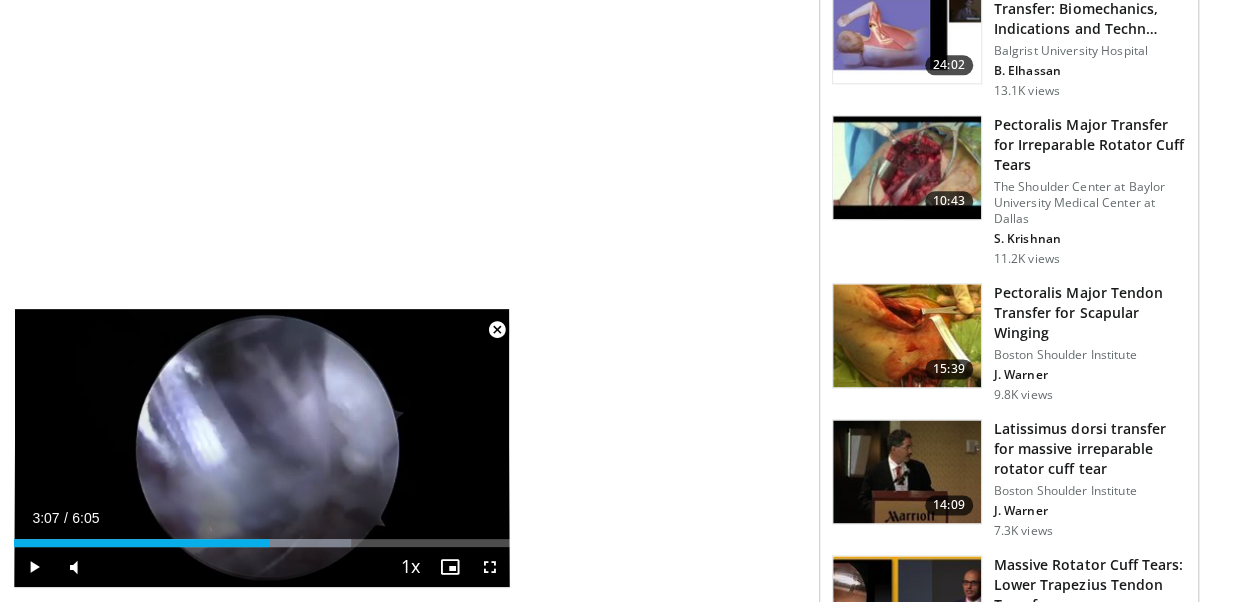 scroll, scrollTop: 1124, scrollLeft: 0, axis: vertical 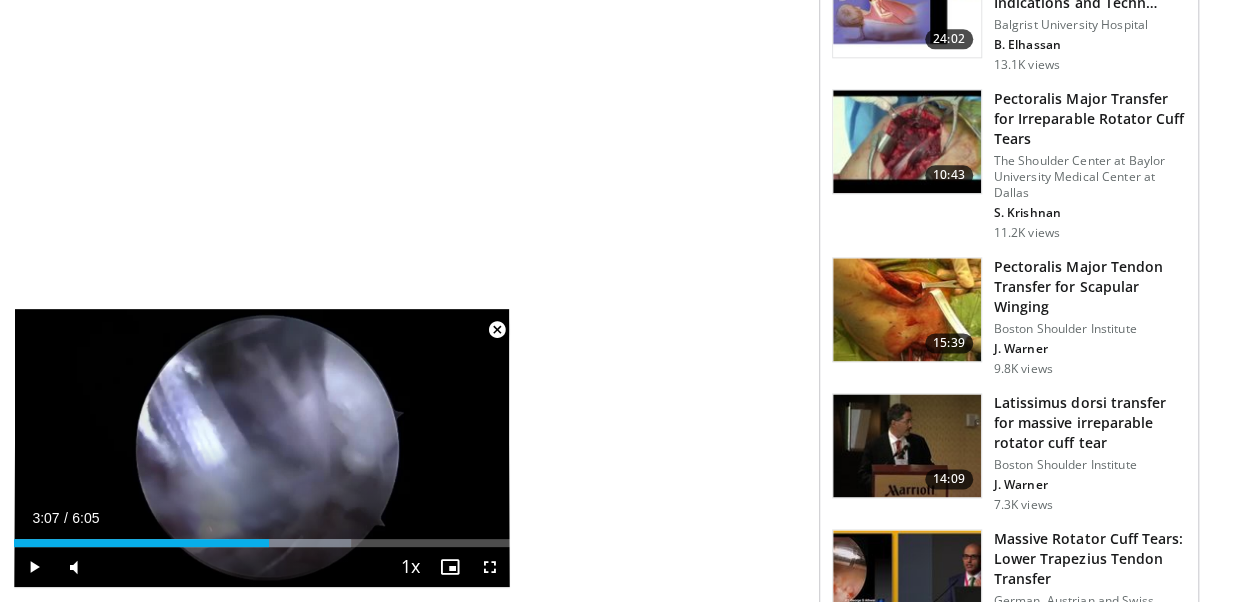 click on "Latissimus dorsi transfer for massive irreparable rotator cuff tear" at bounding box center (1090, 423) 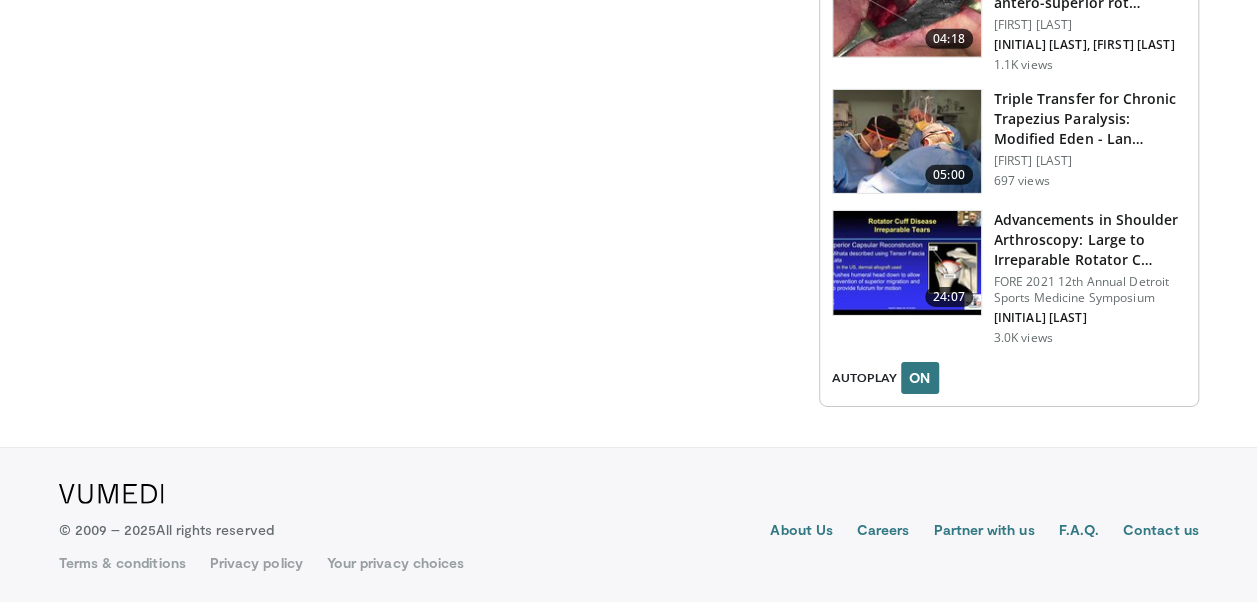 scroll, scrollTop: 0, scrollLeft: 0, axis: both 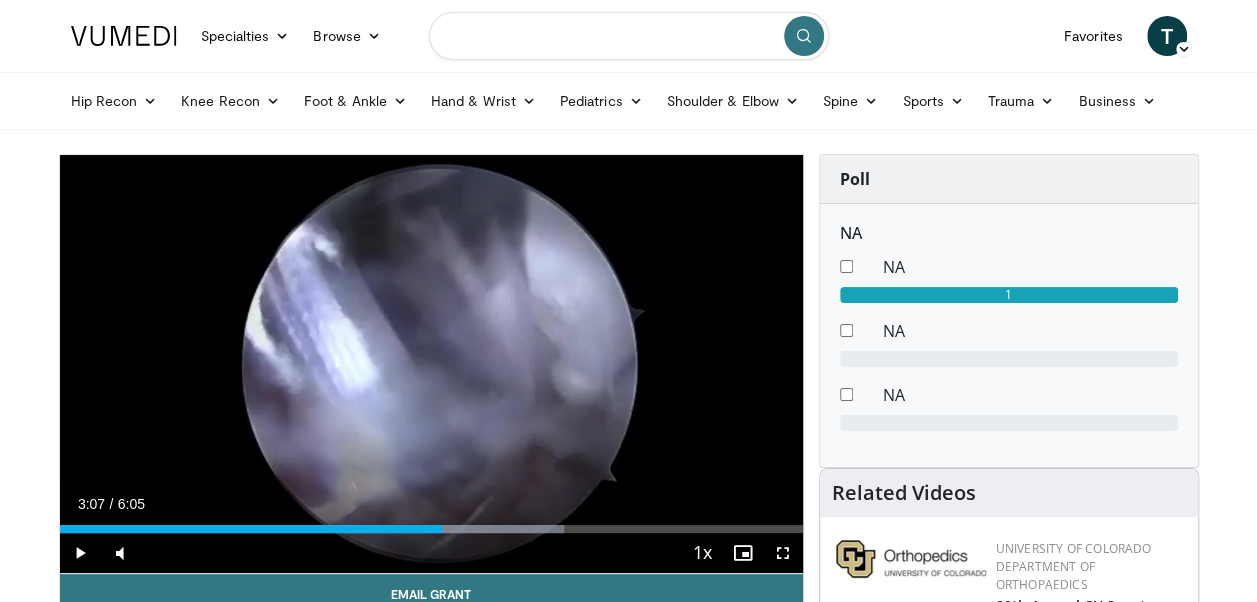 click at bounding box center [629, 36] 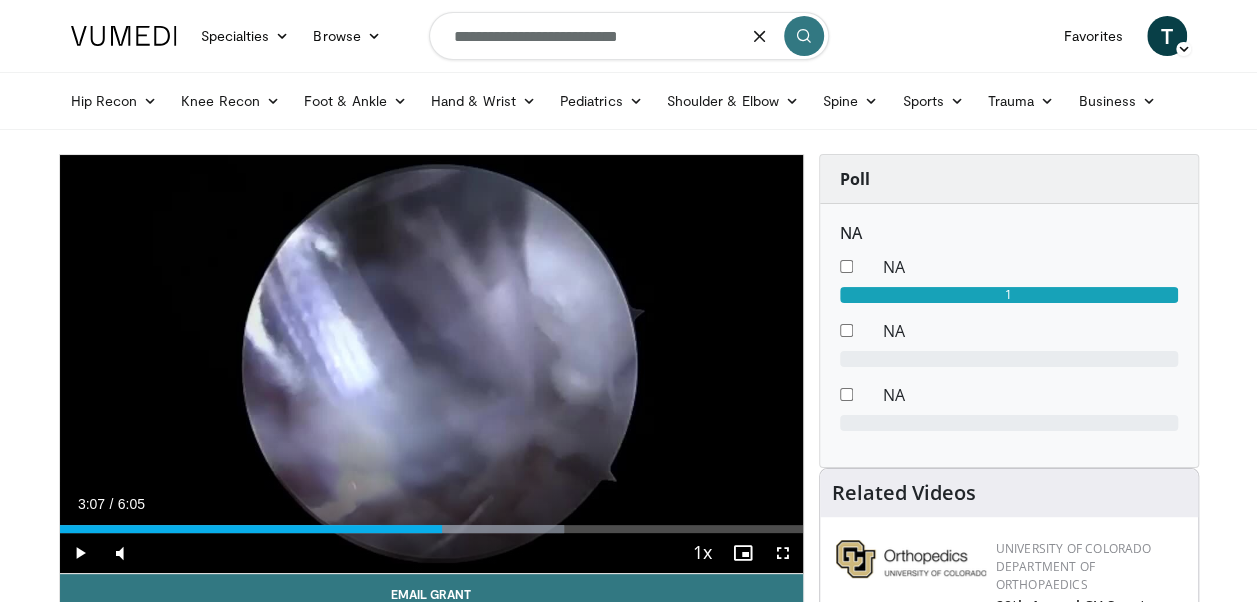 type on "**********" 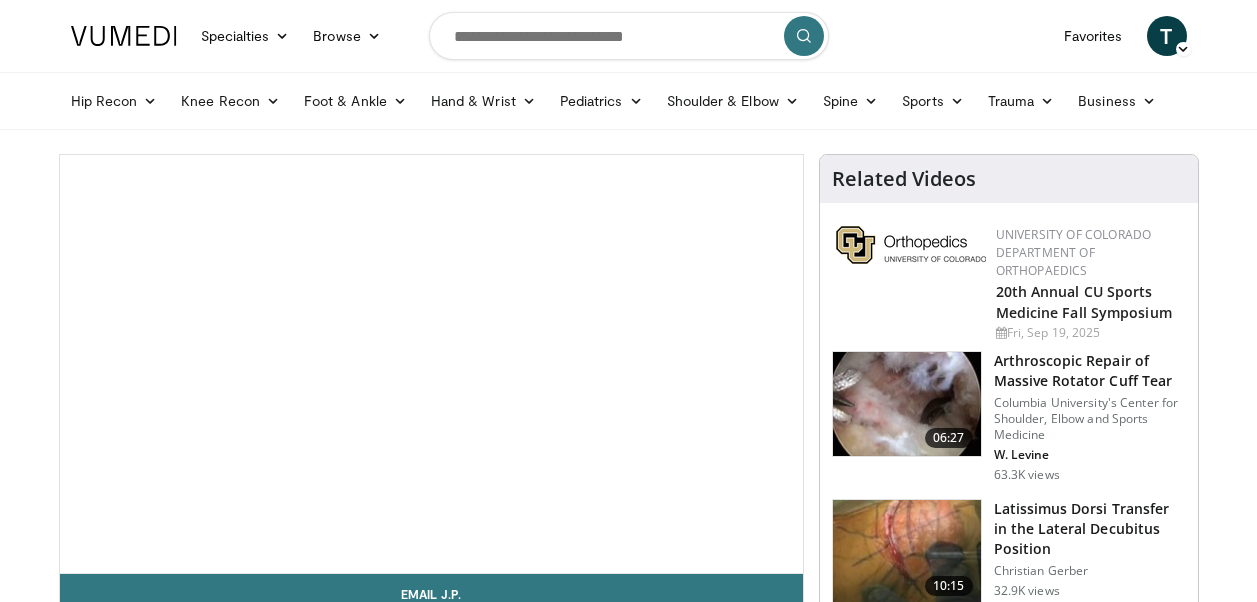 scroll, scrollTop: 0, scrollLeft: 0, axis: both 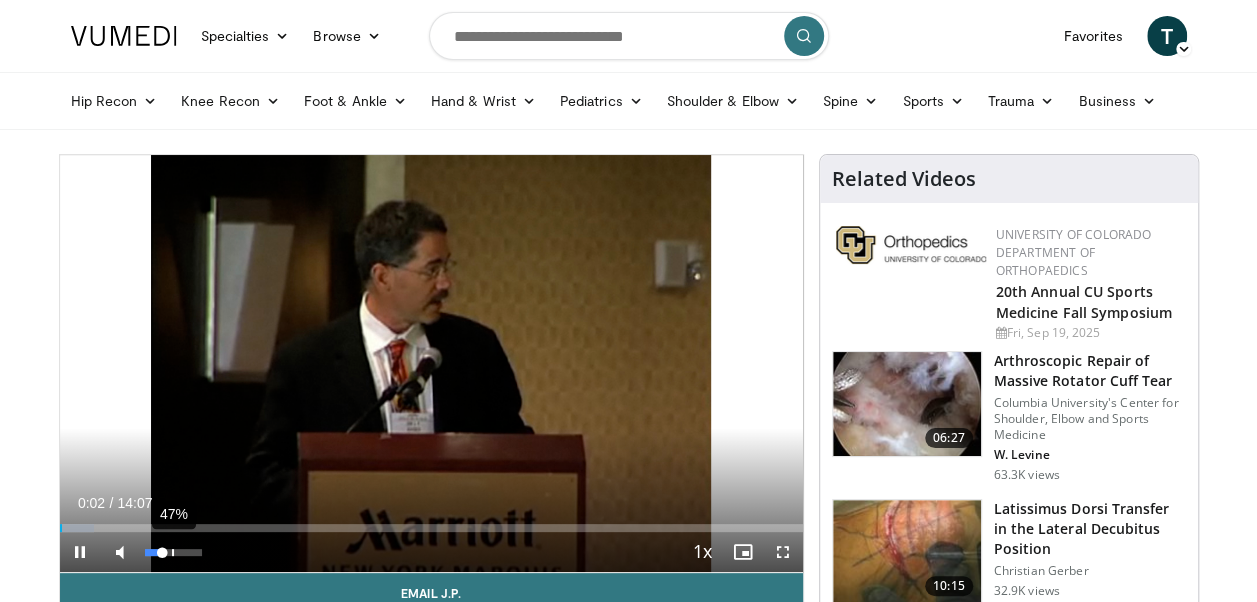 click on "47%" at bounding box center (173, 552) 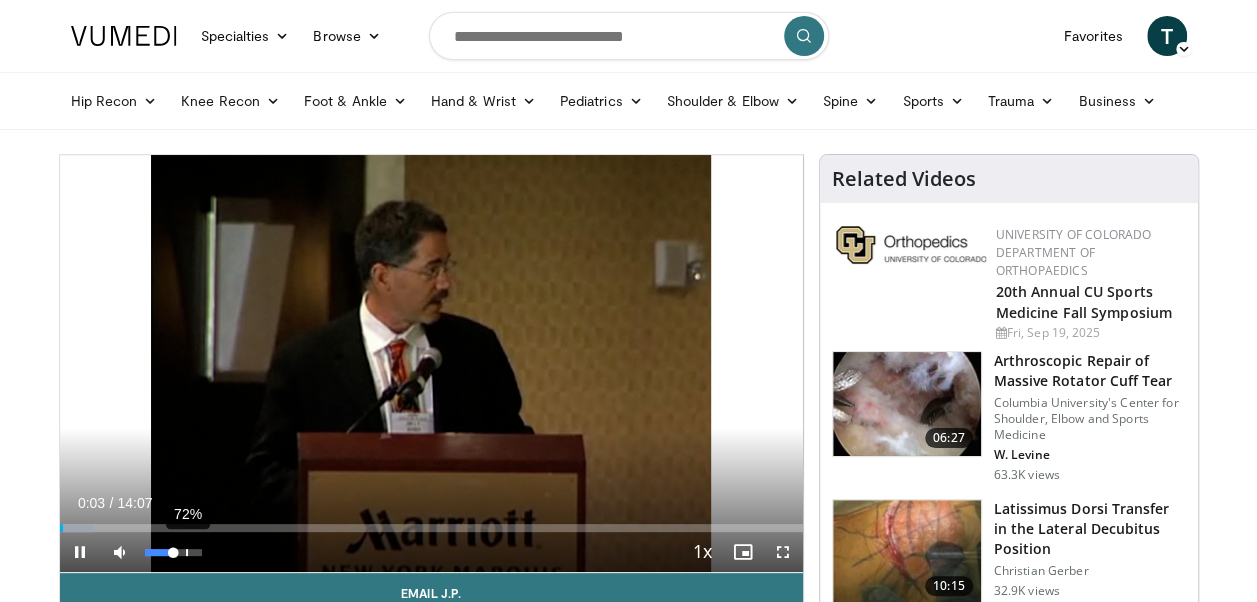 click on "72%" at bounding box center (173, 552) 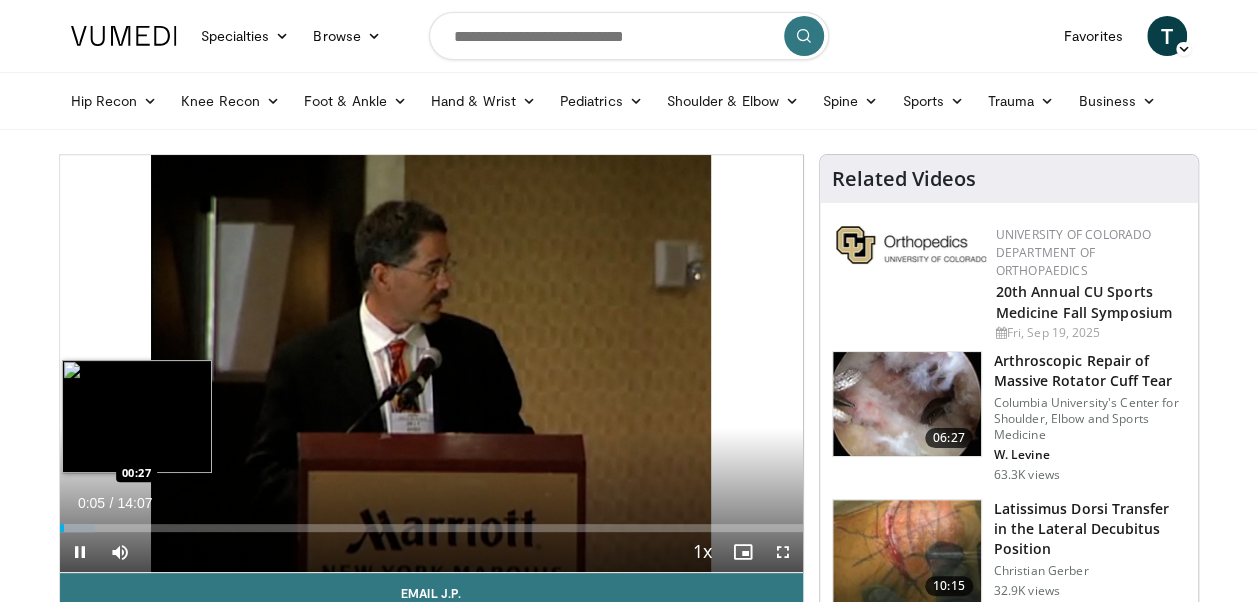 click on "Loaded :  4.72% 00:05 00:27" at bounding box center (431, 528) 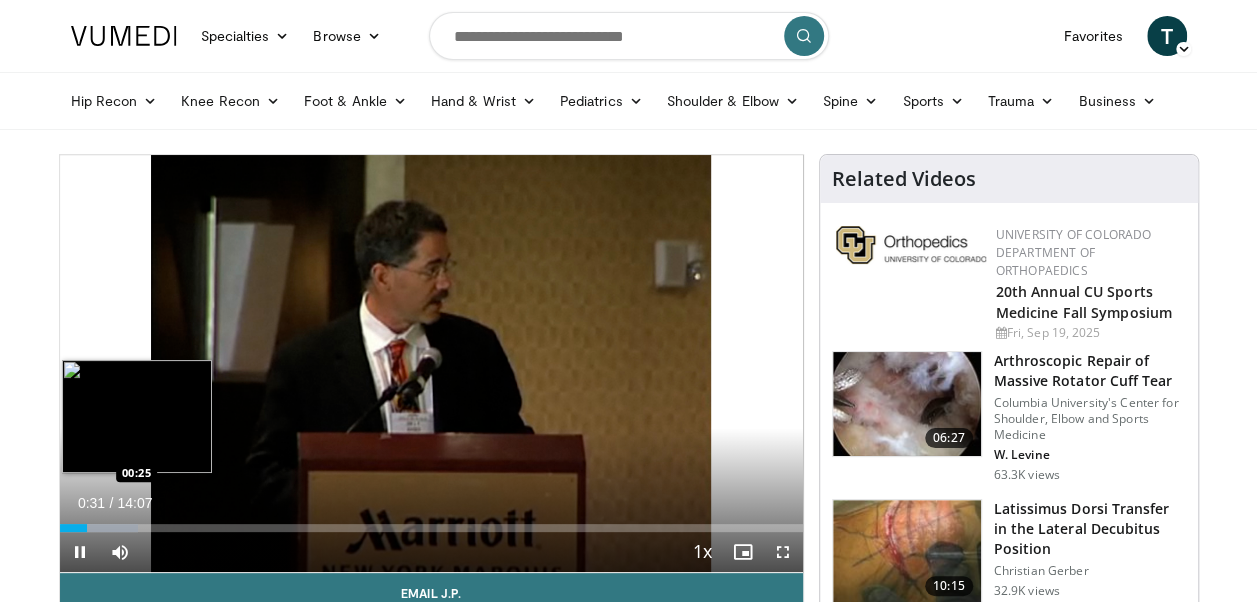 click on "Loaded :  10.62% 00:31 00:25" at bounding box center (431, 528) 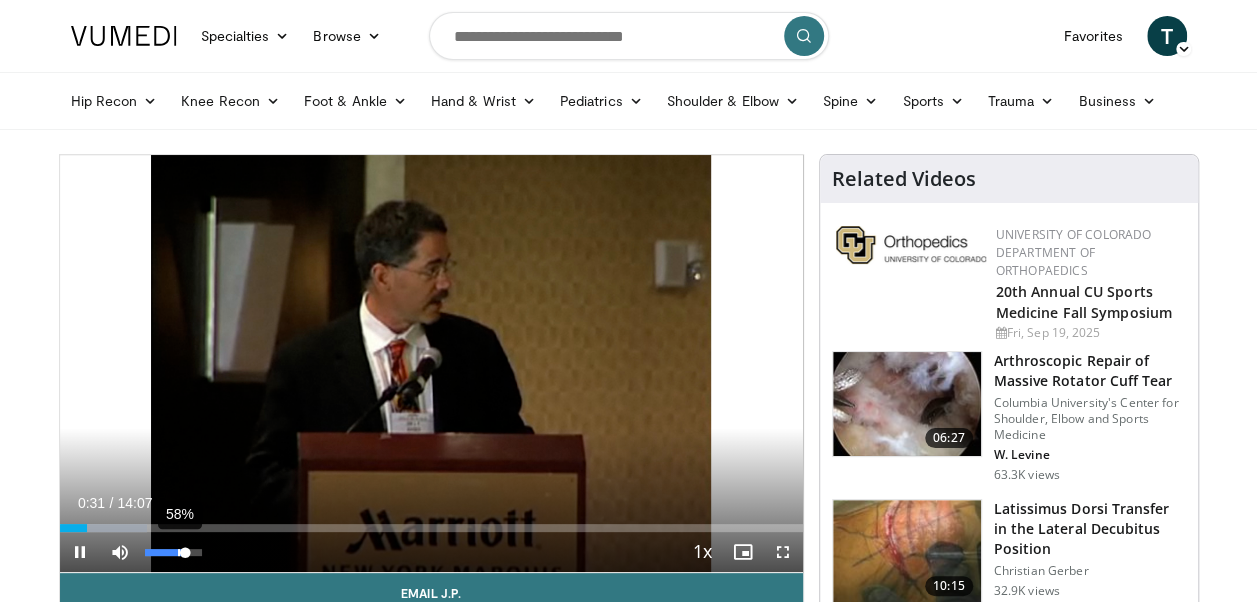 click on "58%" at bounding box center [173, 552] 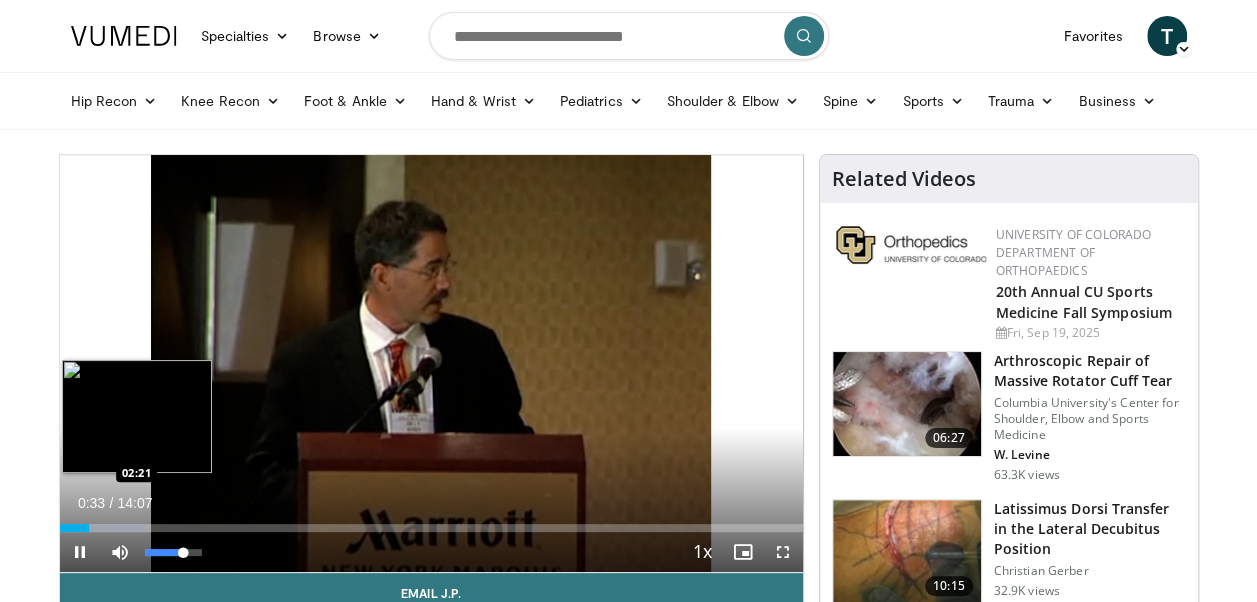 drag, startPoint x: 178, startPoint y: 552, endPoint x: 182, endPoint y: 530, distance: 22.36068 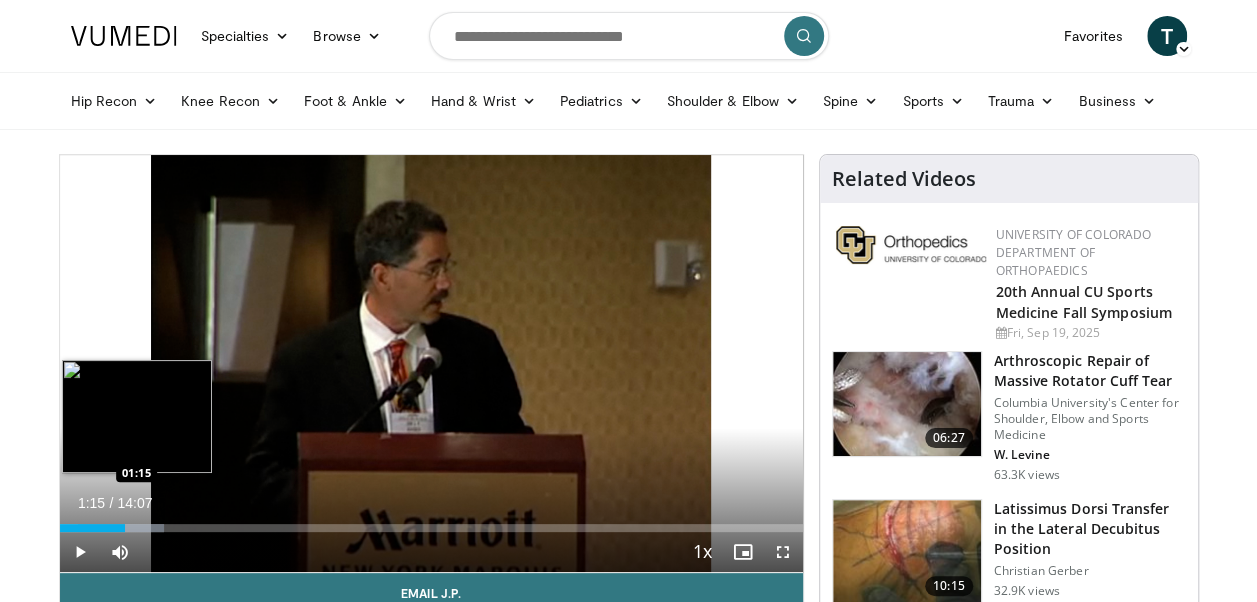 click at bounding box center (121, 528) 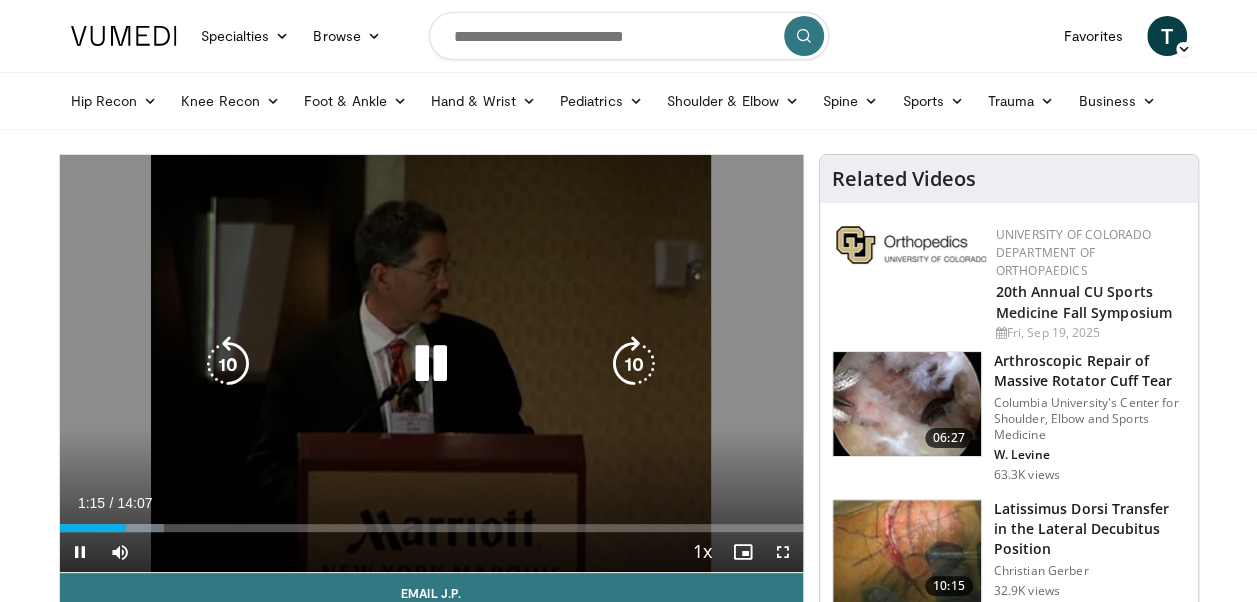 click on "10 seconds
Tap to unmute" at bounding box center [431, 363] 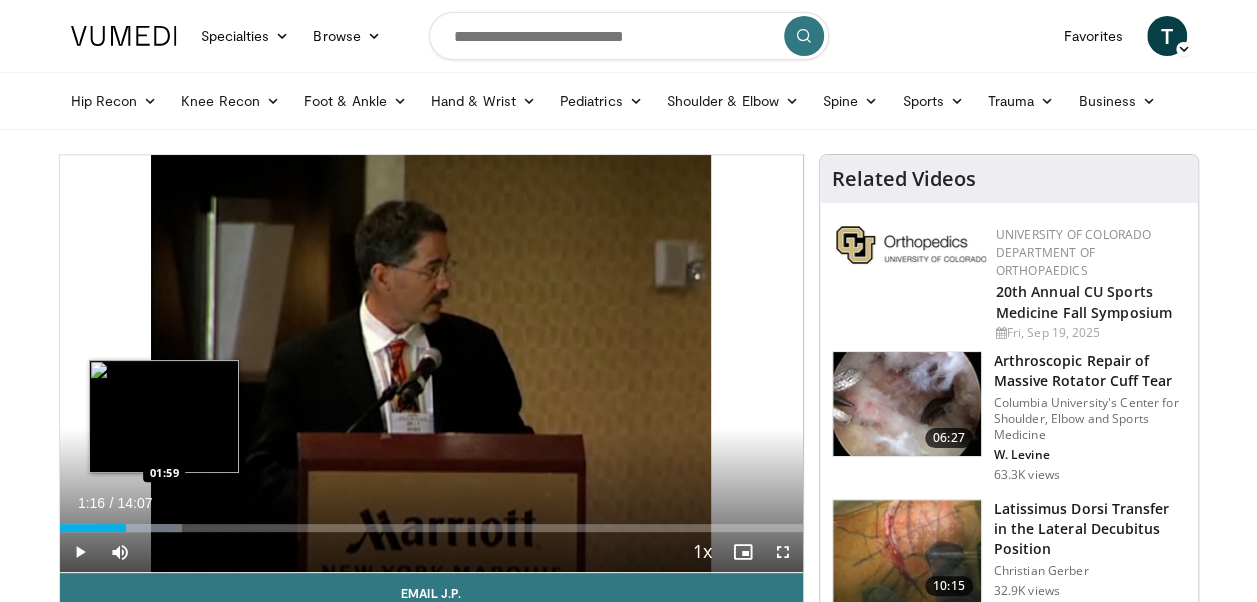 click at bounding box center (141, 528) 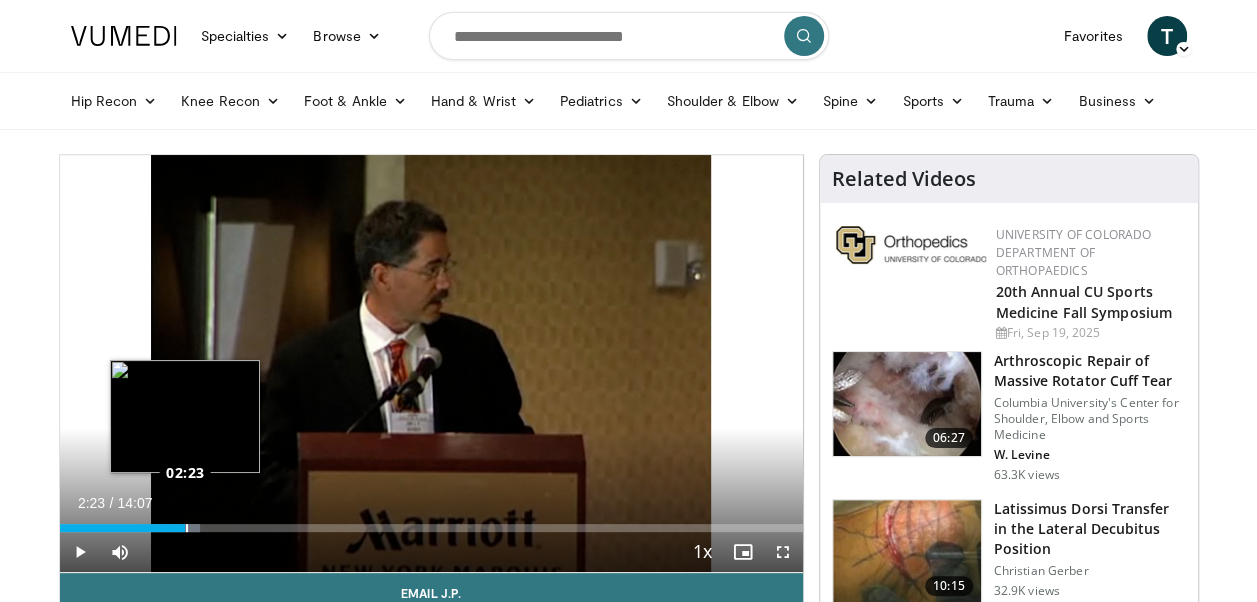 click on "Loaded :  18.89% 02:23 02:23" at bounding box center (431, 528) 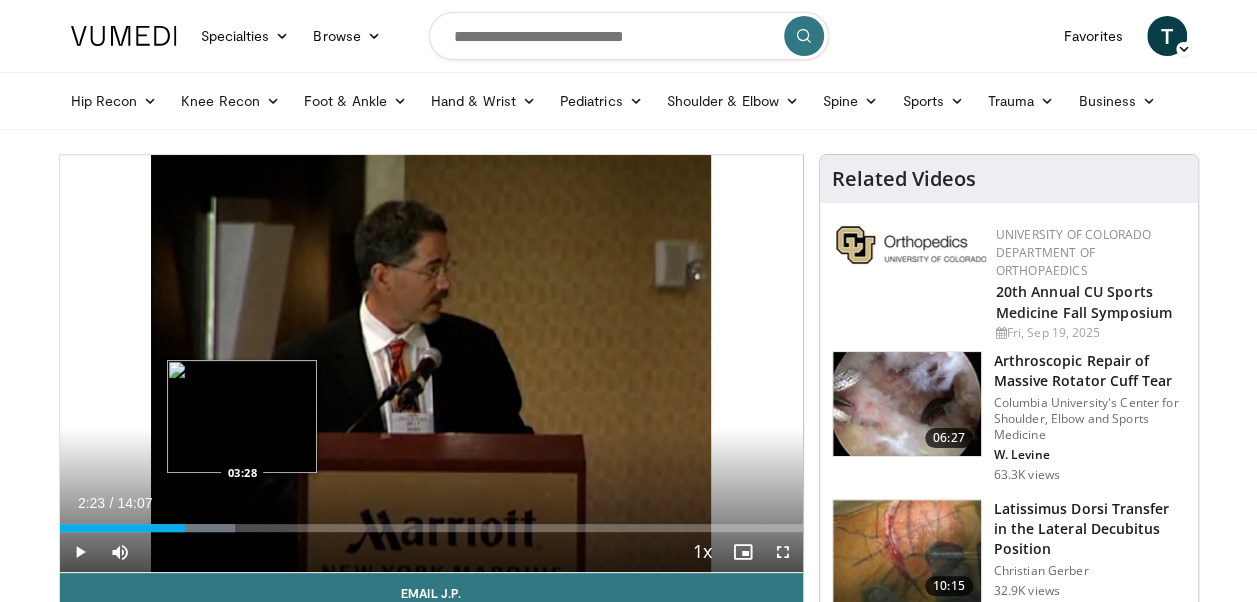 click on "Loaded :  23.61% 02:23 03:28" at bounding box center (431, 528) 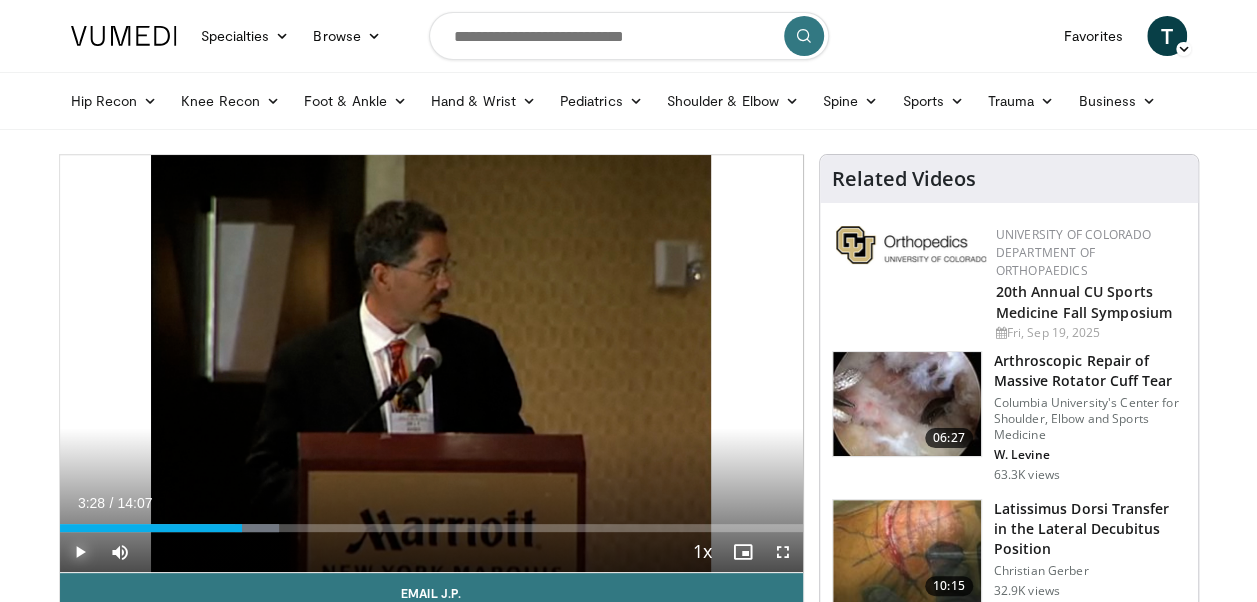 click at bounding box center (80, 552) 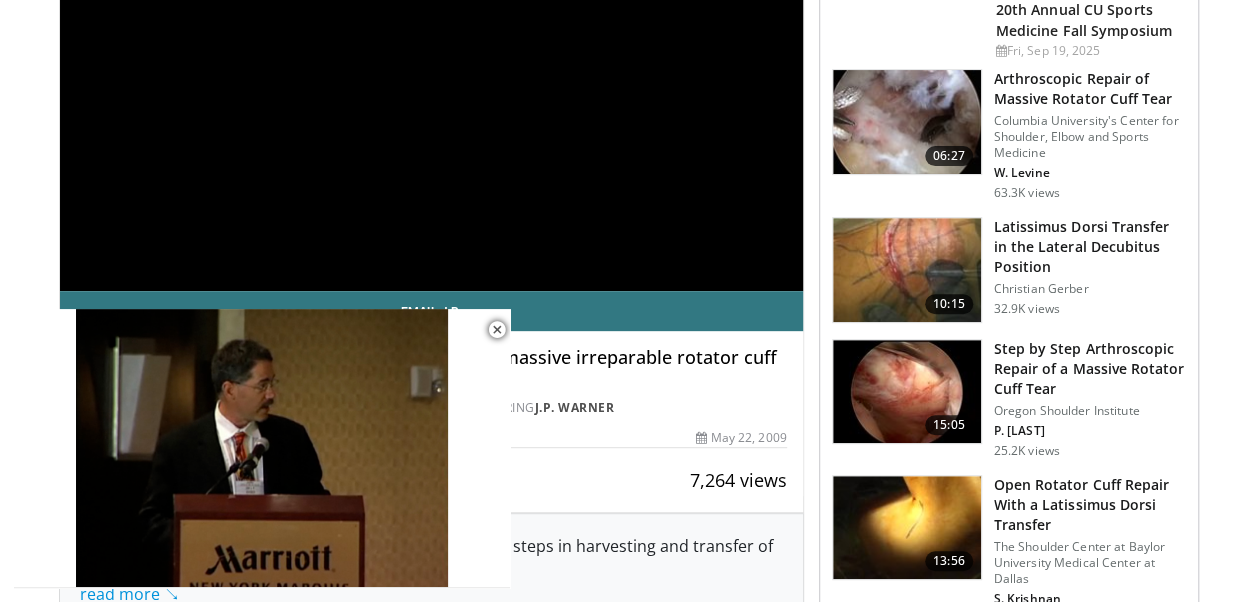 scroll, scrollTop: 116, scrollLeft: 0, axis: vertical 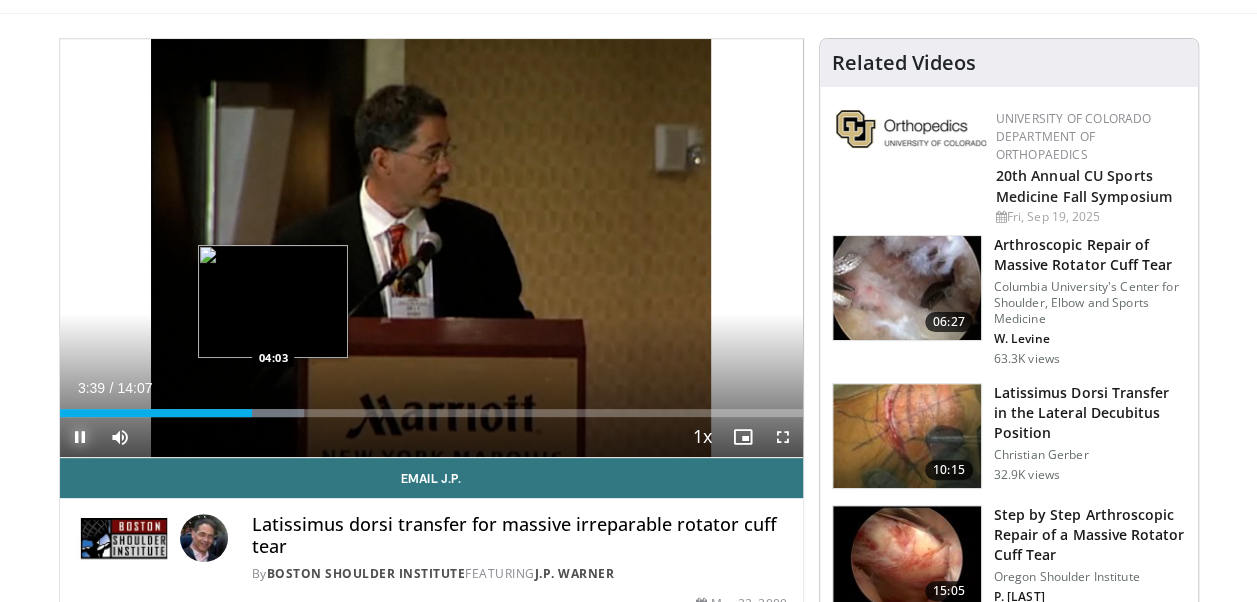click on "Loaded :  32.96% 03:39 04:03" at bounding box center (431, 413) 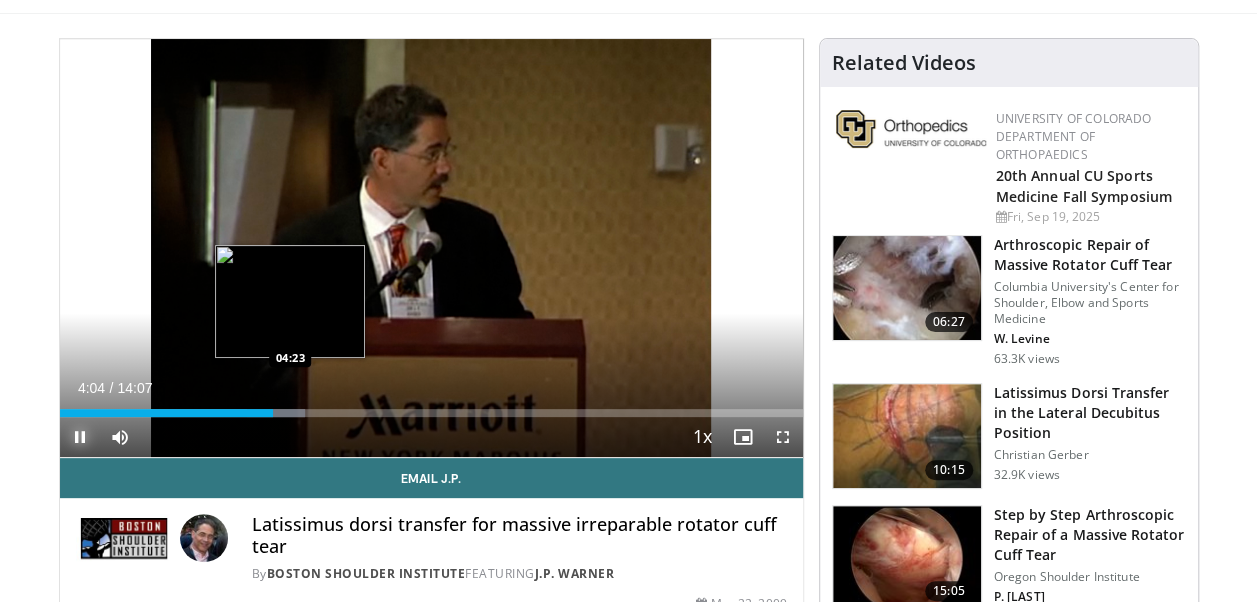 click on "Loaded :  33.05% 04:04 04:23" at bounding box center [431, 413] 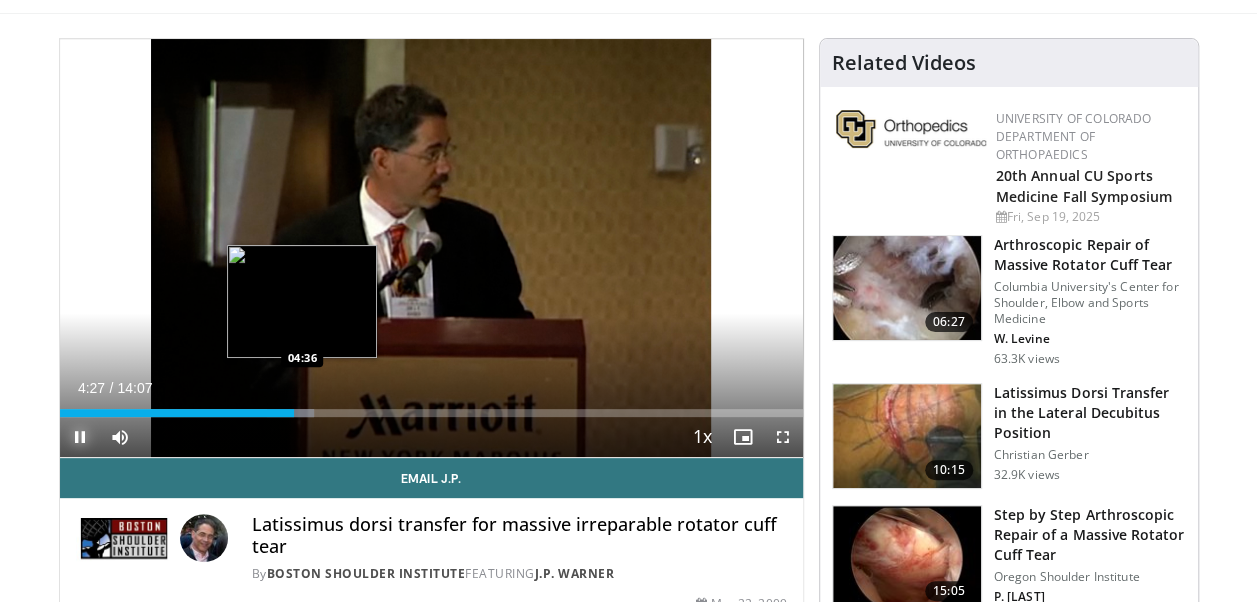 click at bounding box center [290, 413] 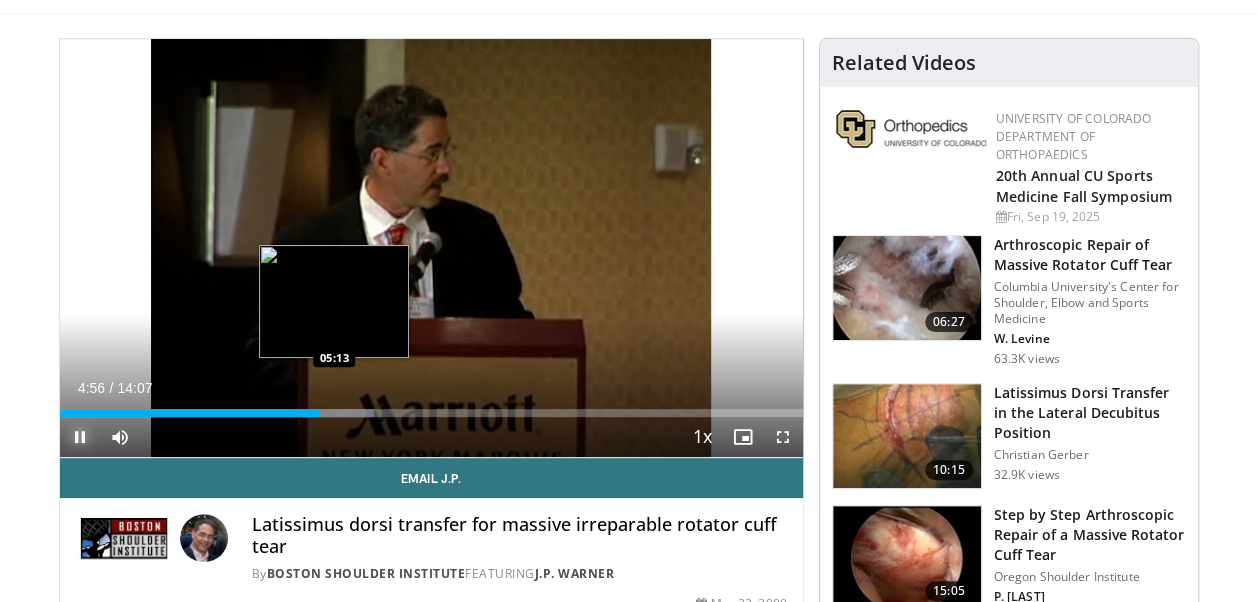 click at bounding box center [331, 413] 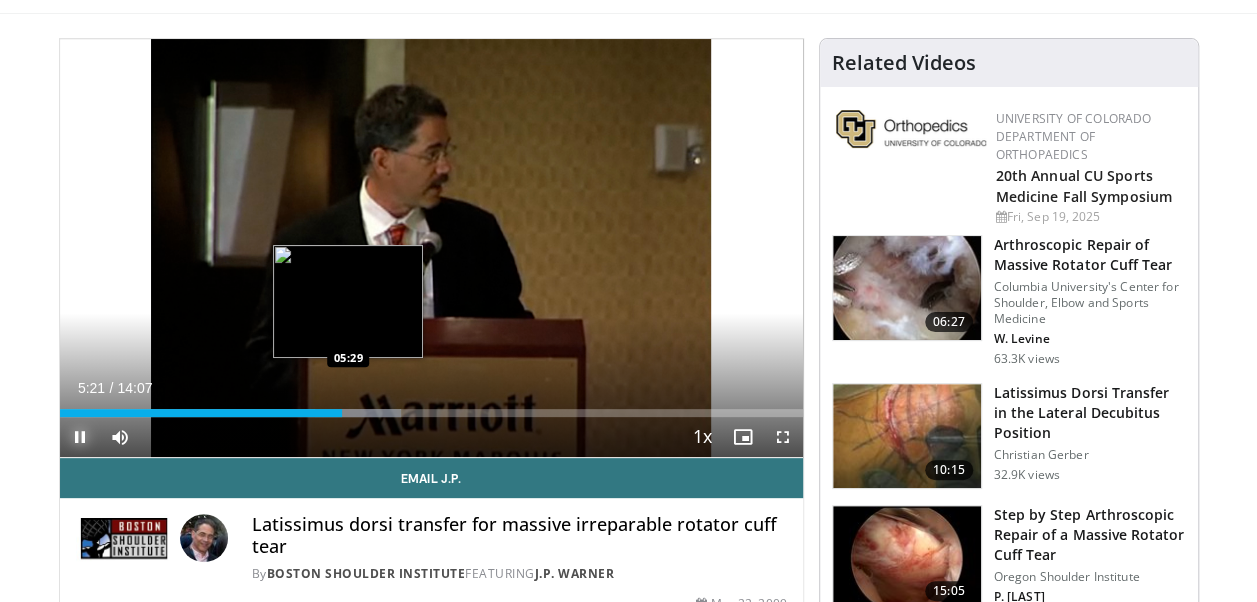 click at bounding box center (358, 413) 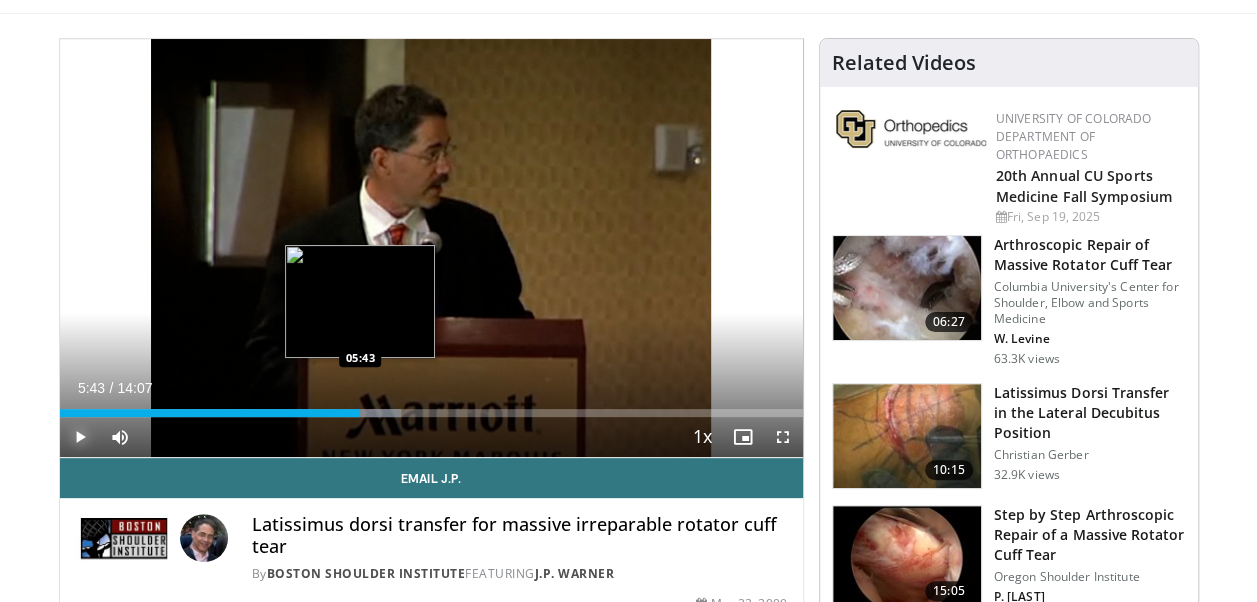 click at bounding box center [367, 413] 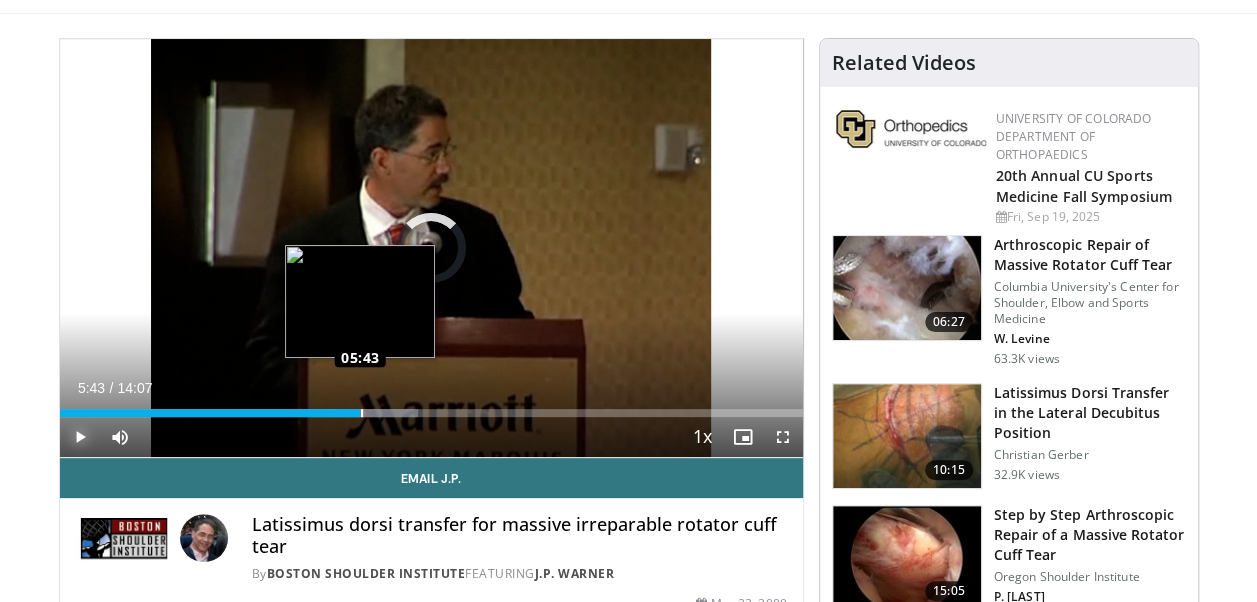 click on "Loaded :  48.27% 05:43 05:43" at bounding box center (431, 413) 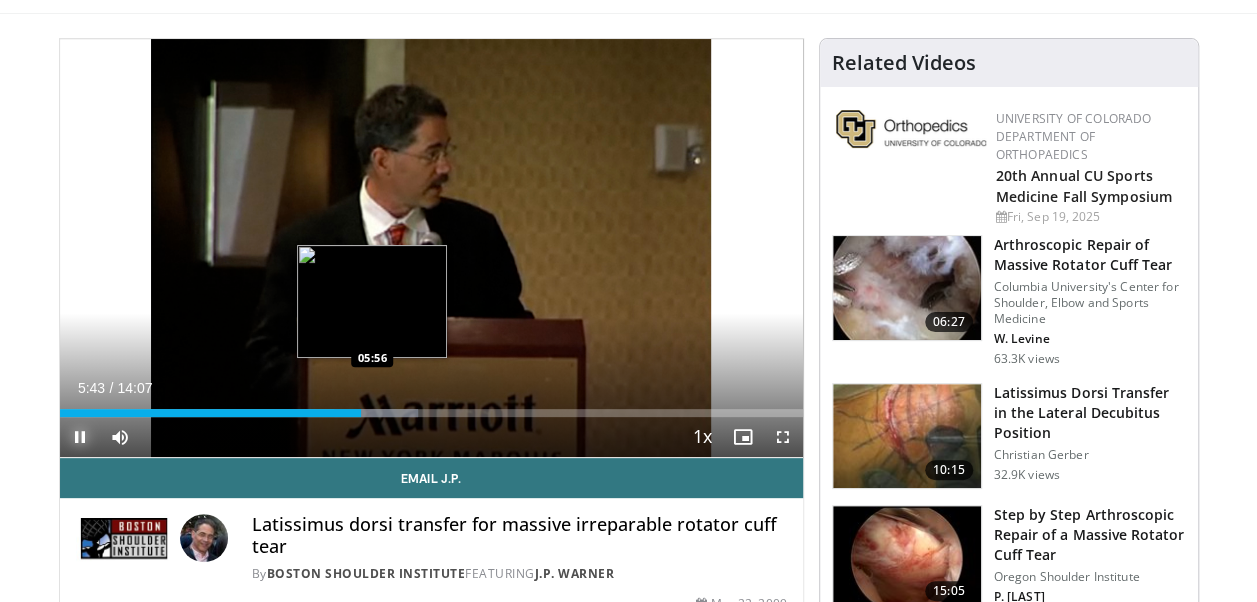 click at bounding box center [374, 413] 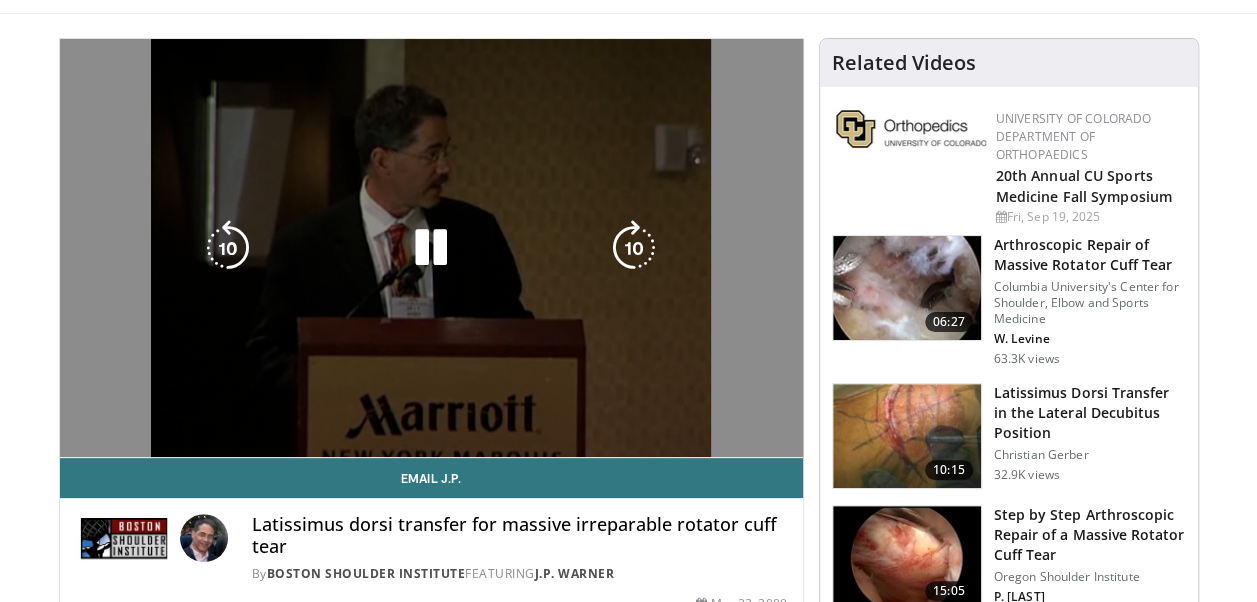 click on "Loaded :  48.27% 06:05 06:03" at bounding box center (431, 413) 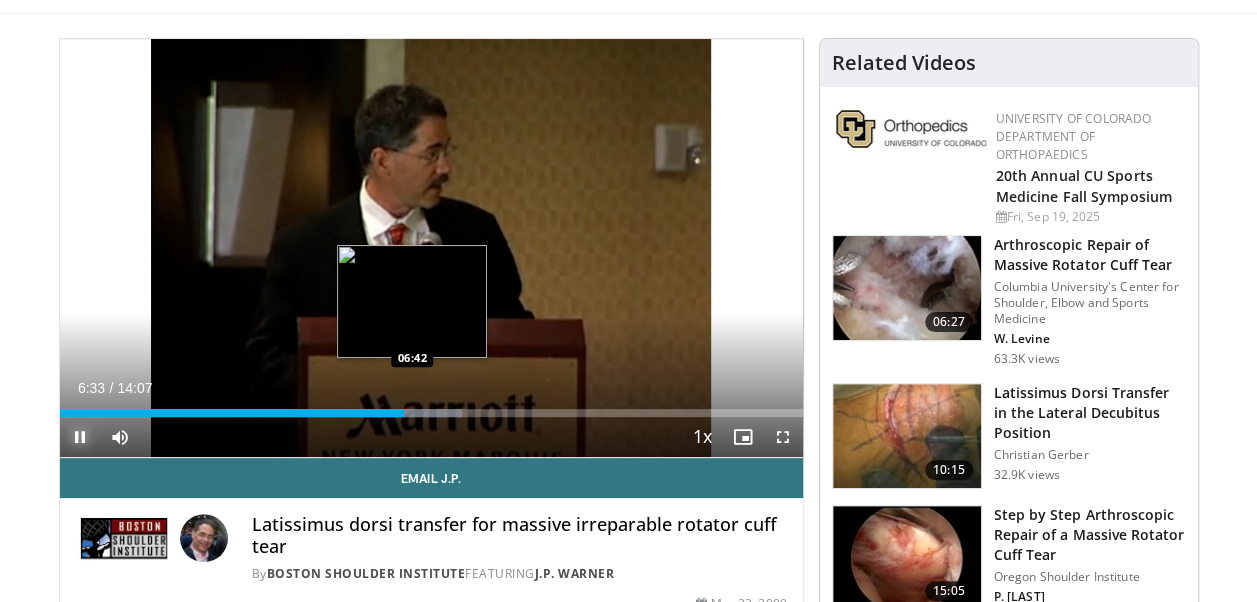 click on "Loaded :  54.16% 06:33 06:42" at bounding box center (431, 413) 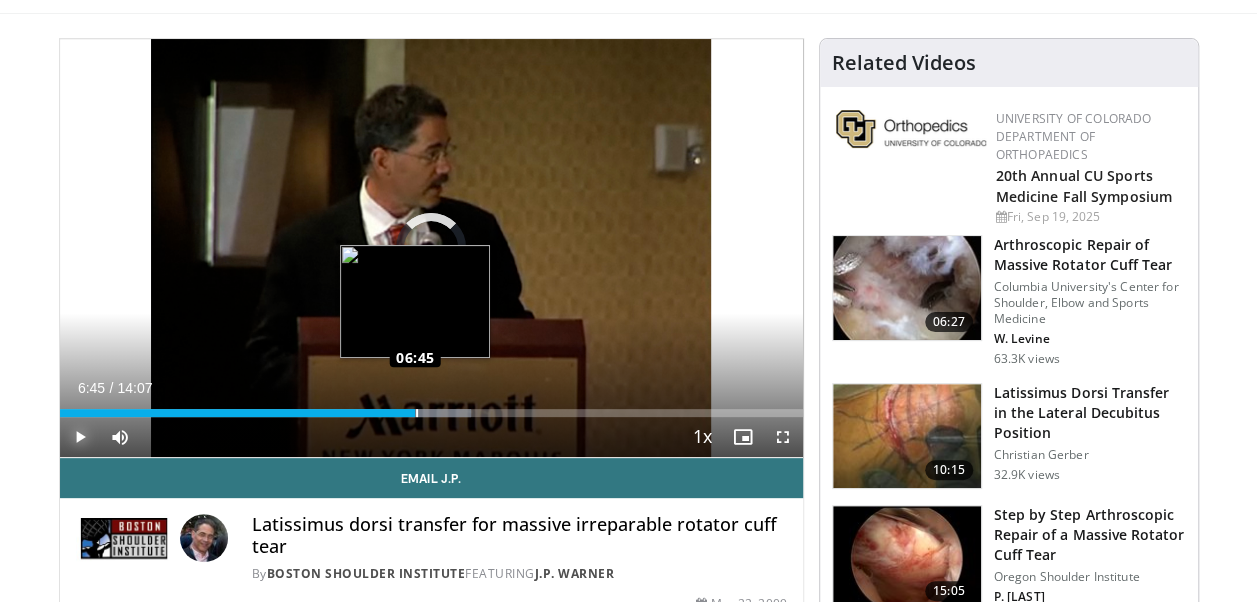 click on "Loaded :  55.33% 06:45 06:45" at bounding box center (431, 413) 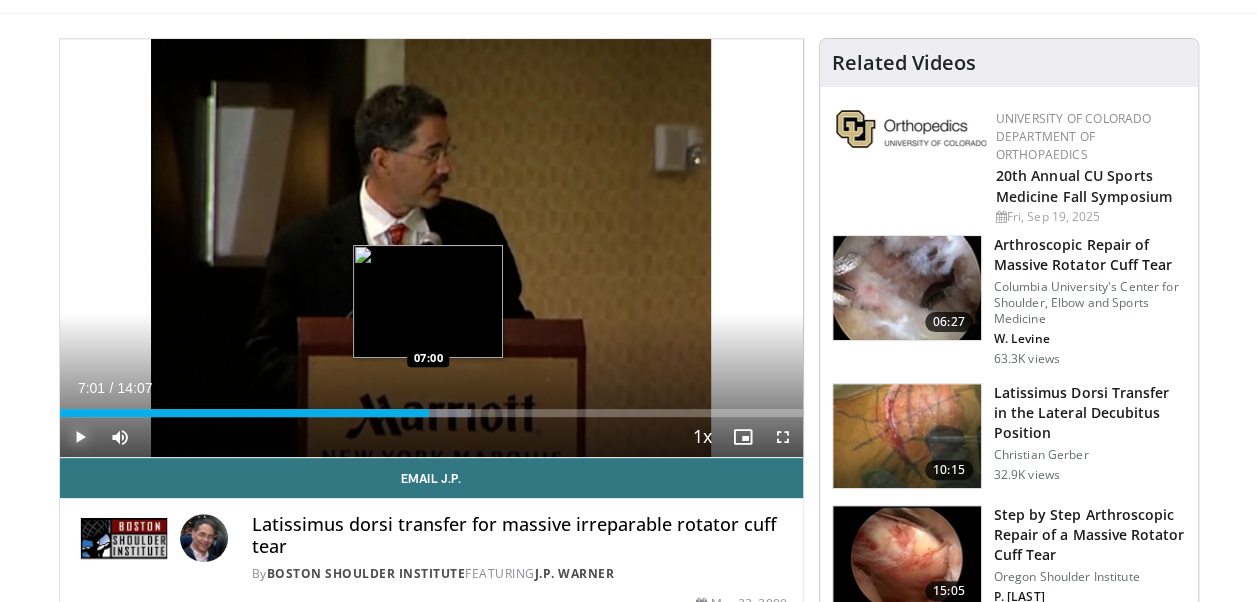 click at bounding box center (430, 413) 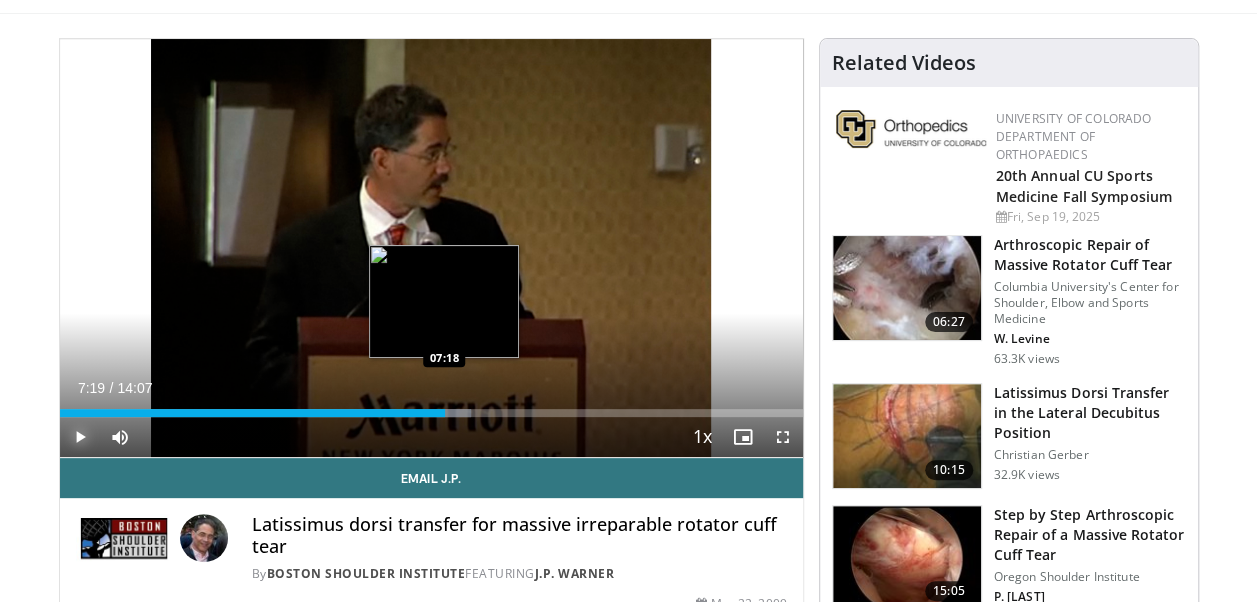 click at bounding box center (436, 413) 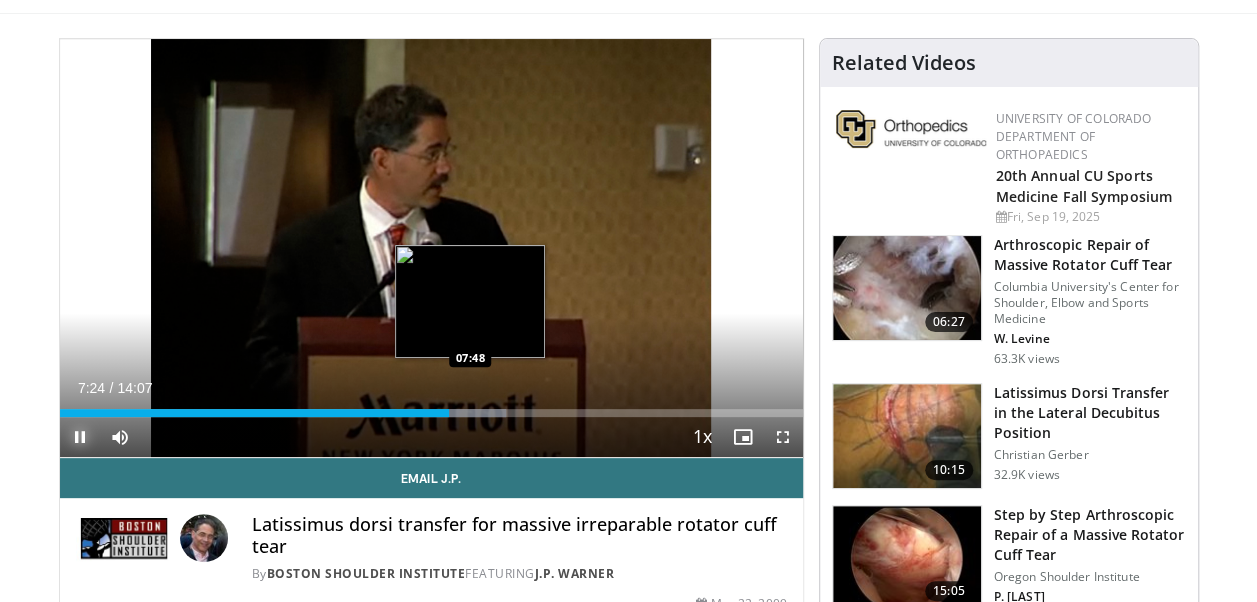 click on "Loaded :  60.04% 07:24 07:48" at bounding box center (431, 413) 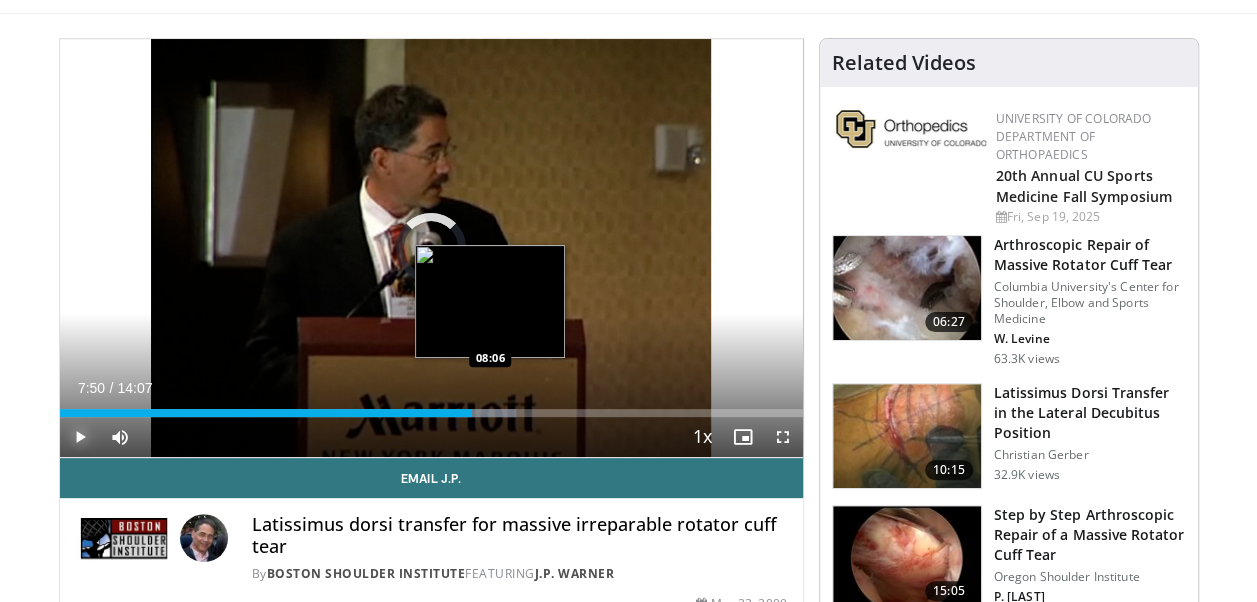 click on "Loaded :  61.38% 07:51 08:06" at bounding box center [431, 413] 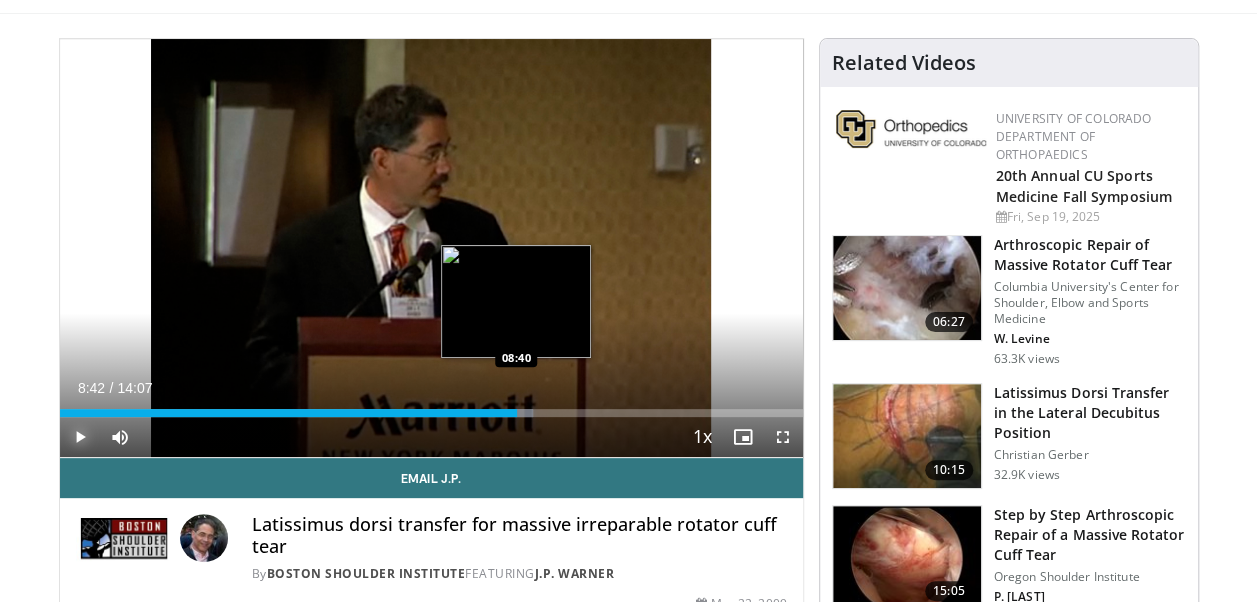 click on "Loaded :  63.74% 08:42 08:40" at bounding box center [431, 413] 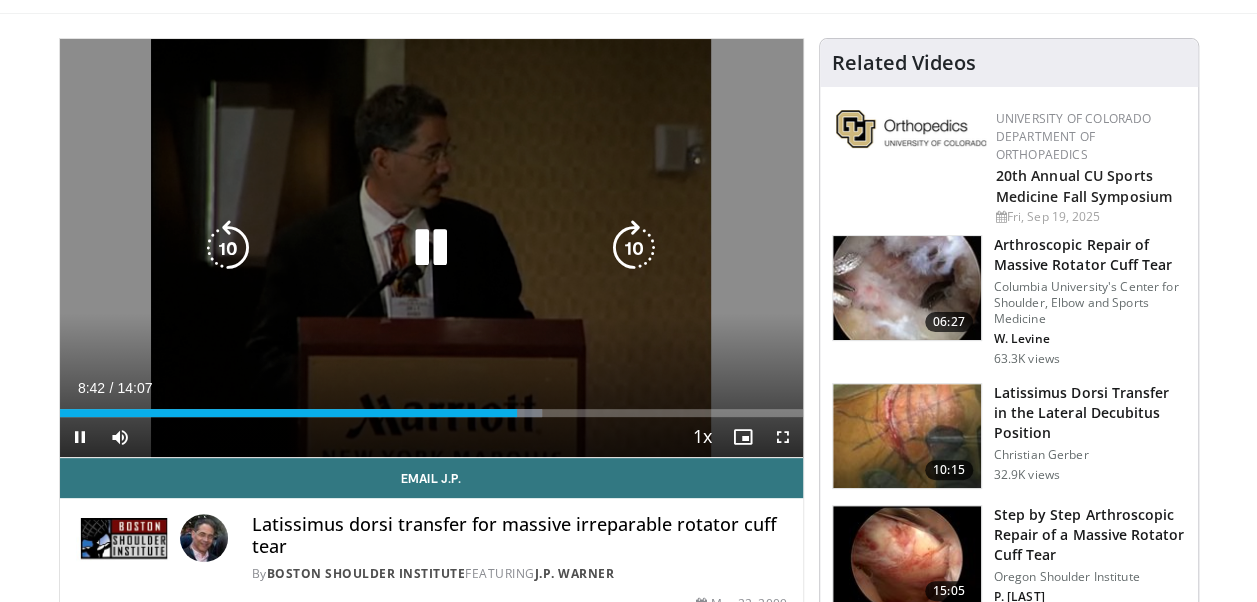 click on "10 seconds
Tap to unmute" at bounding box center [431, 248] 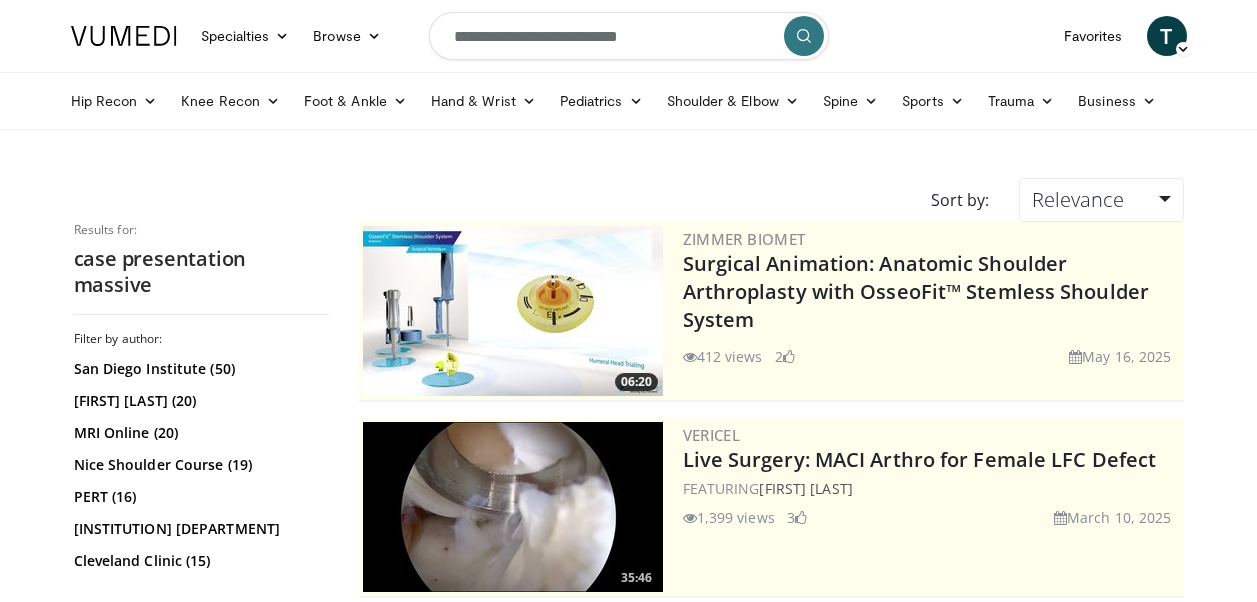 scroll, scrollTop: 0, scrollLeft: 0, axis: both 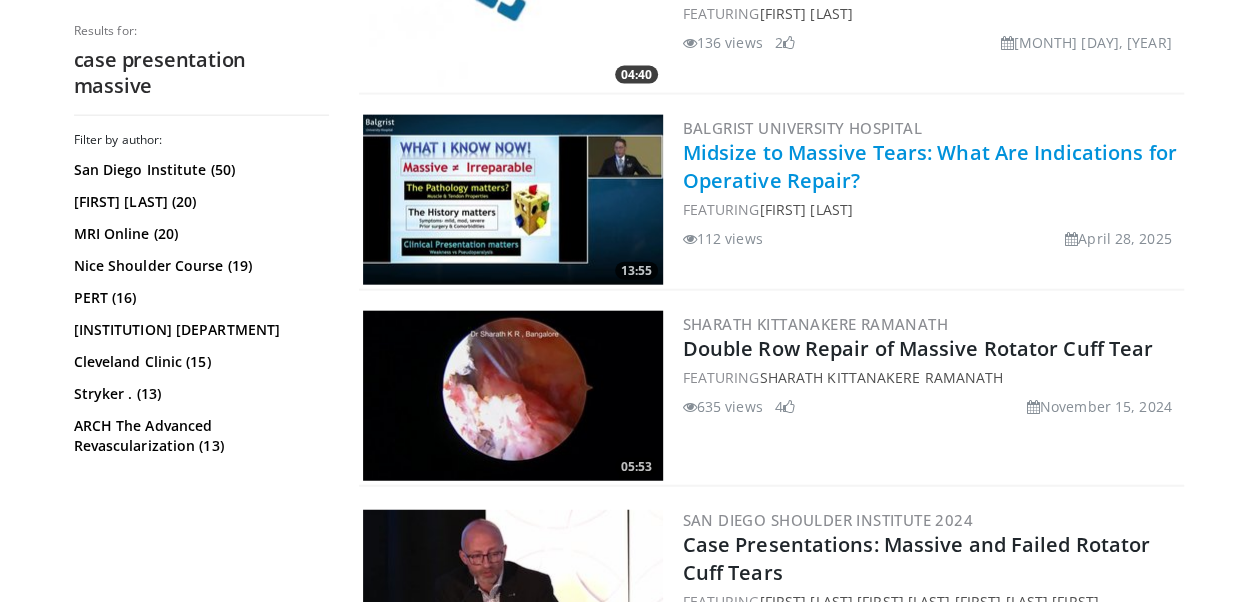 click on "Midsize to Massive Tears: What Are Indications for Operative Repair?" at bounding box center (930, 166) 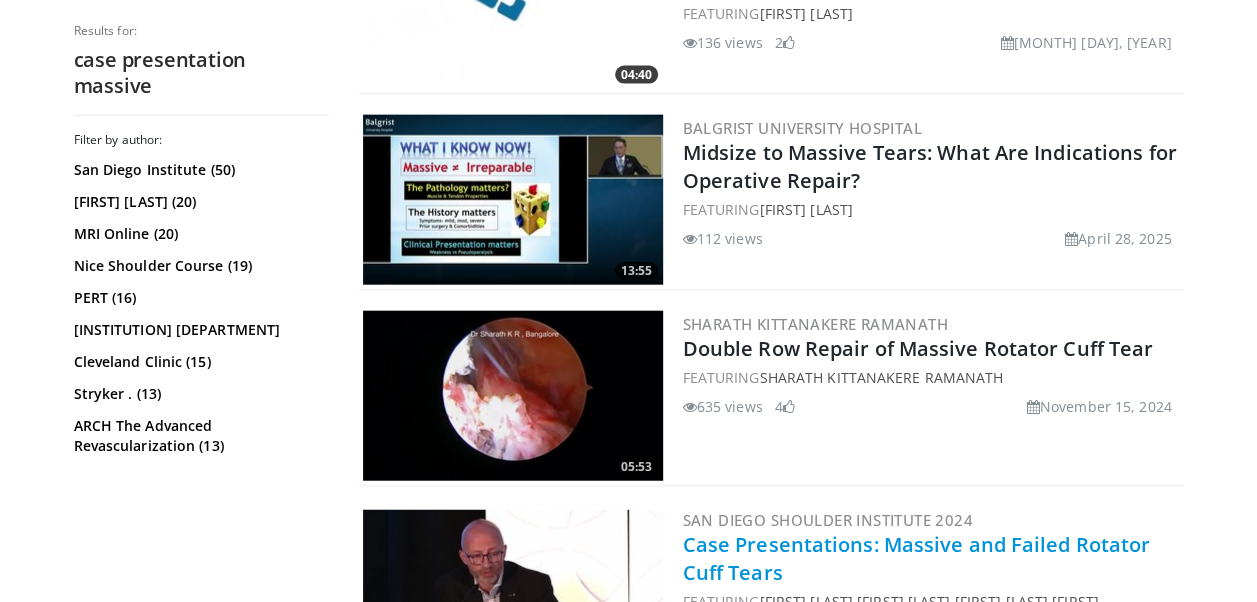 click on "Case Presentations: Massive and Failed Rotator Cuff Tears" at bounding box center (917, 558) 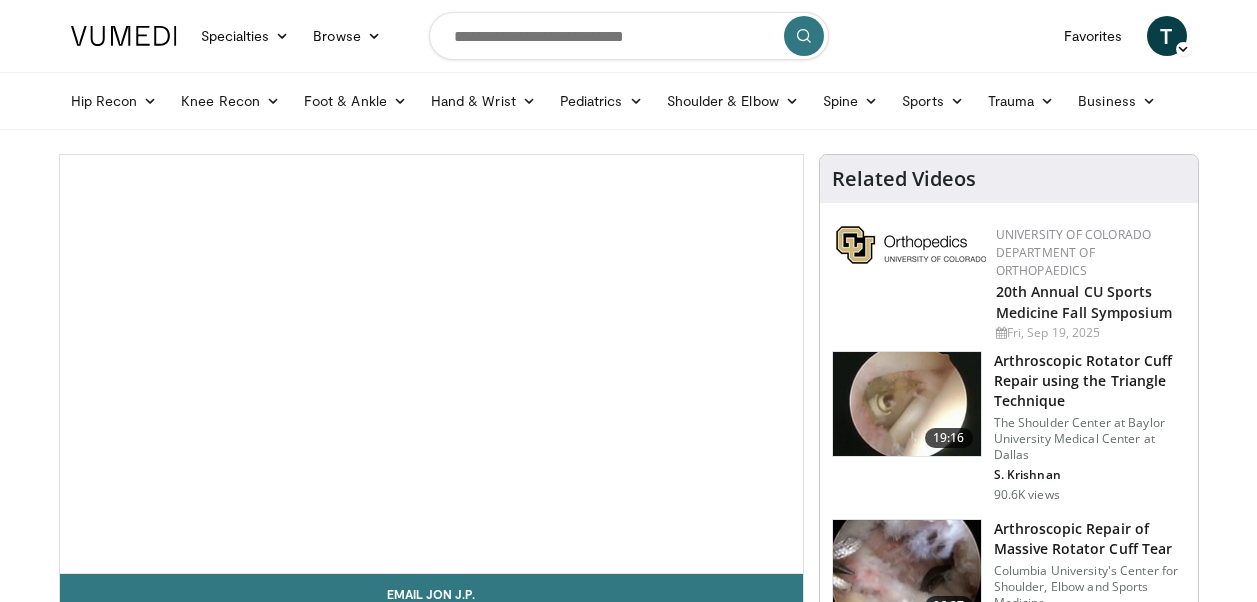 scroll, scrollTop: 0, scrollLeft: 0, axis: both 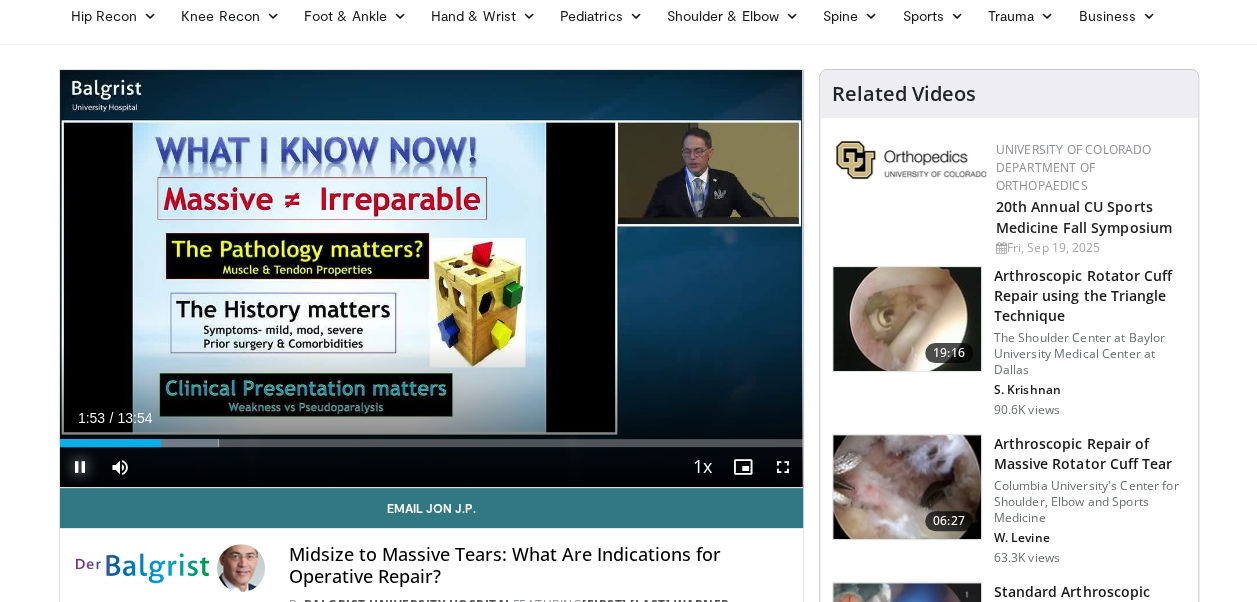 click at bounding box center (80, 467) 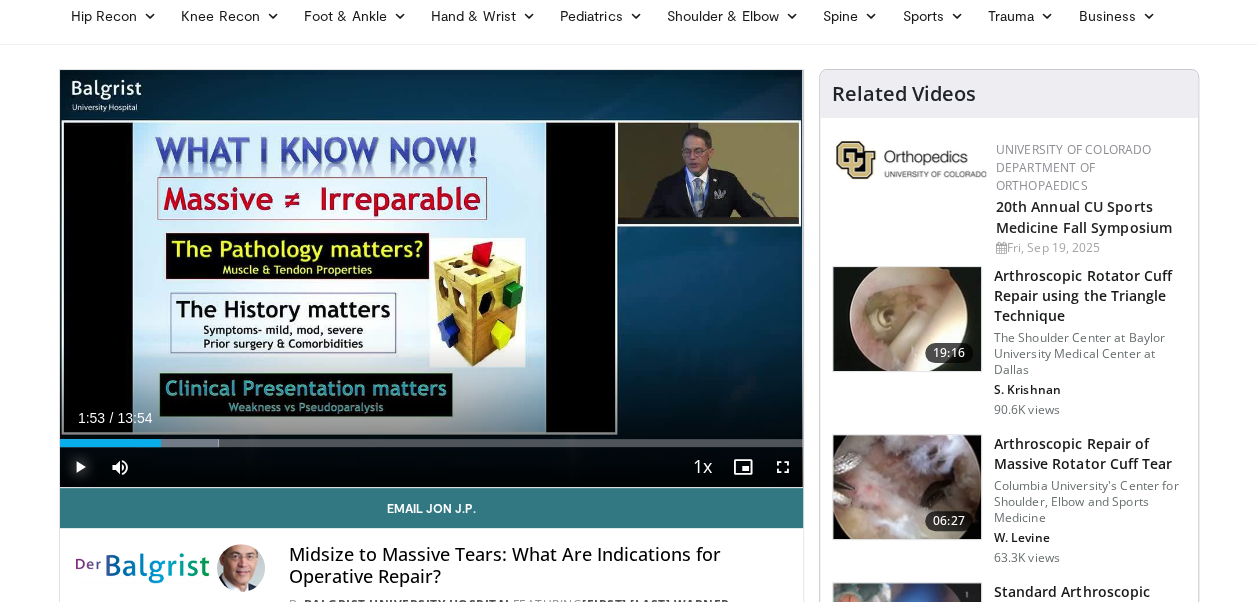 click at bounding box center [80, 467] 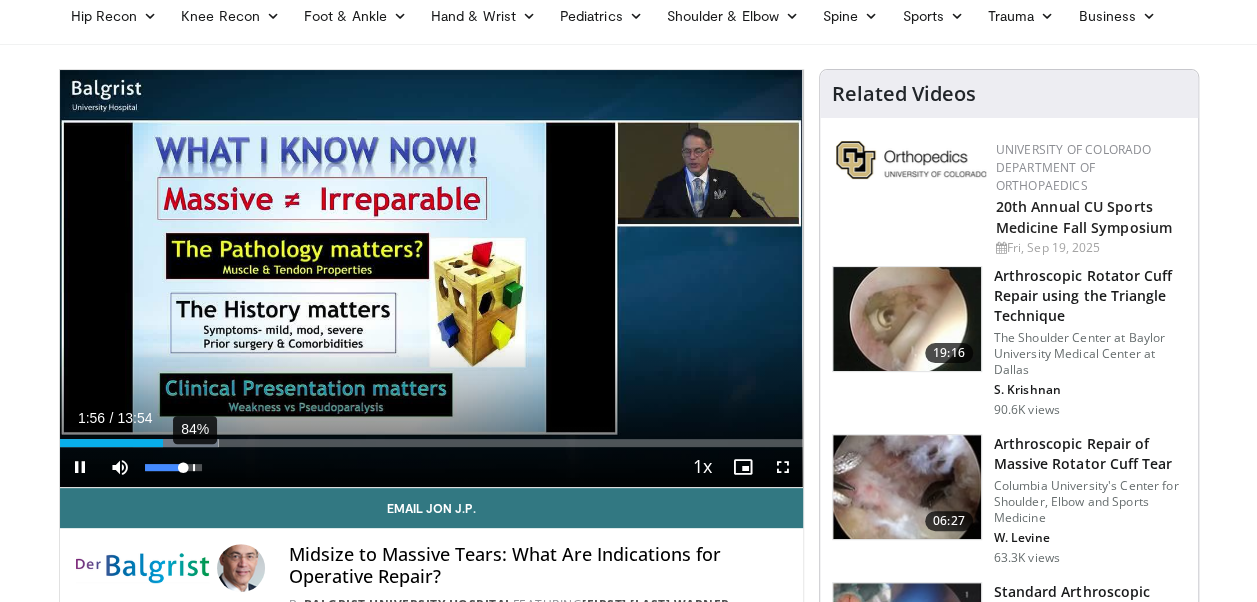 click on "84%" at bounding box center (174, 467) 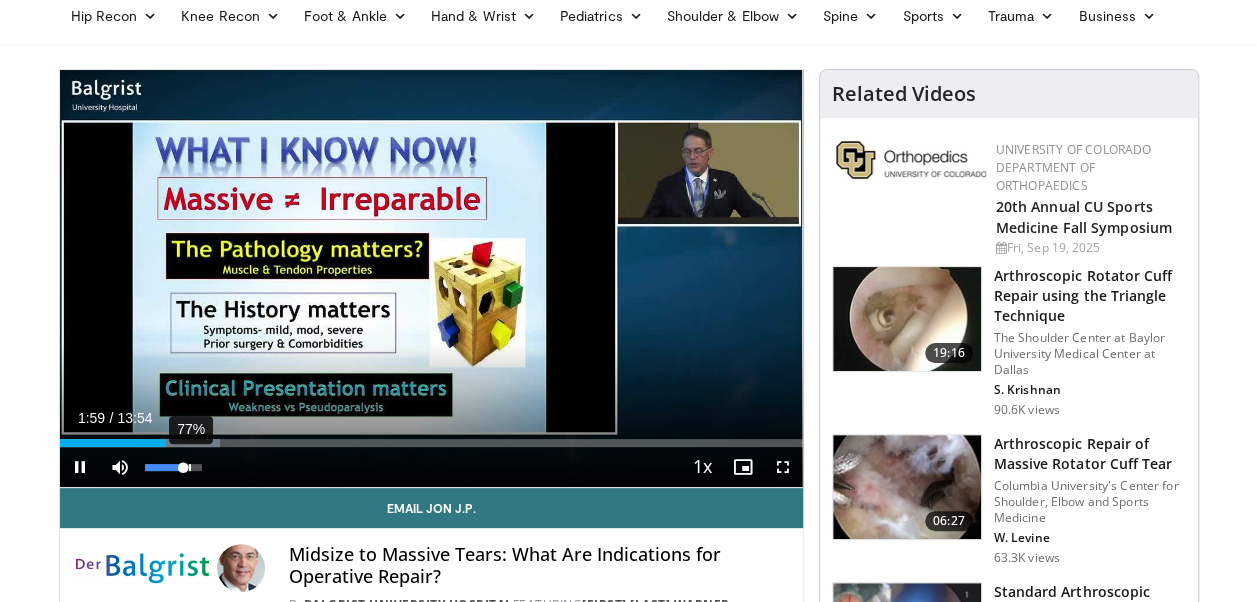 click on "77%" at bounding box center (174, 467) 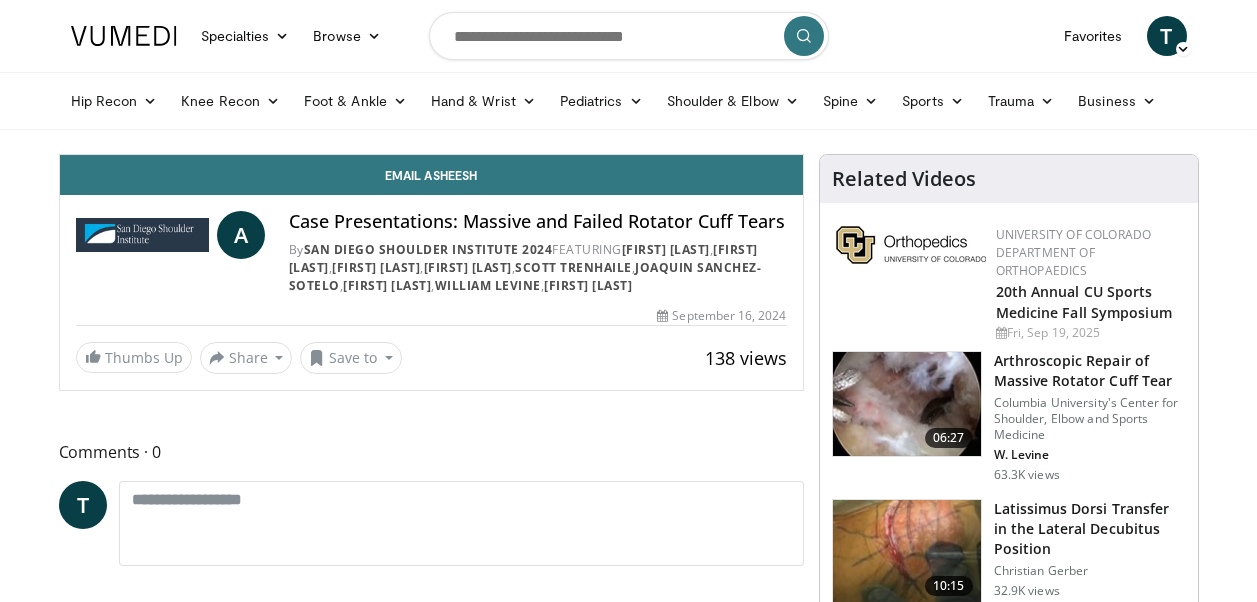 scroll, scrollTop: 0, scrollLeft: 0, axis: both 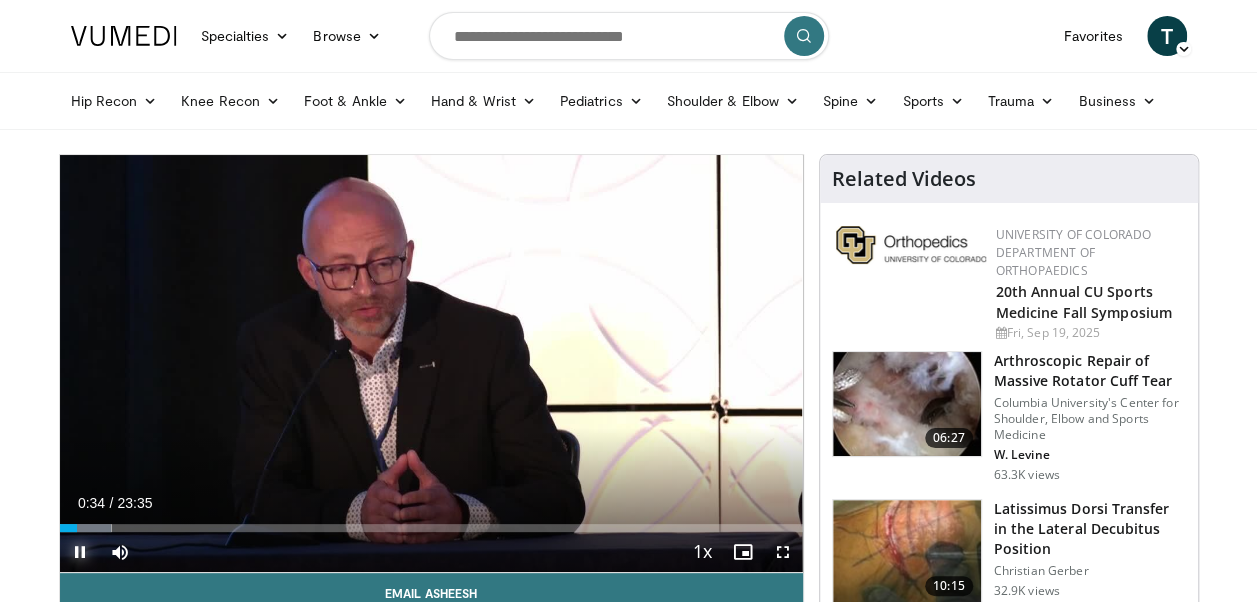 click at bounding box center (80, 552) 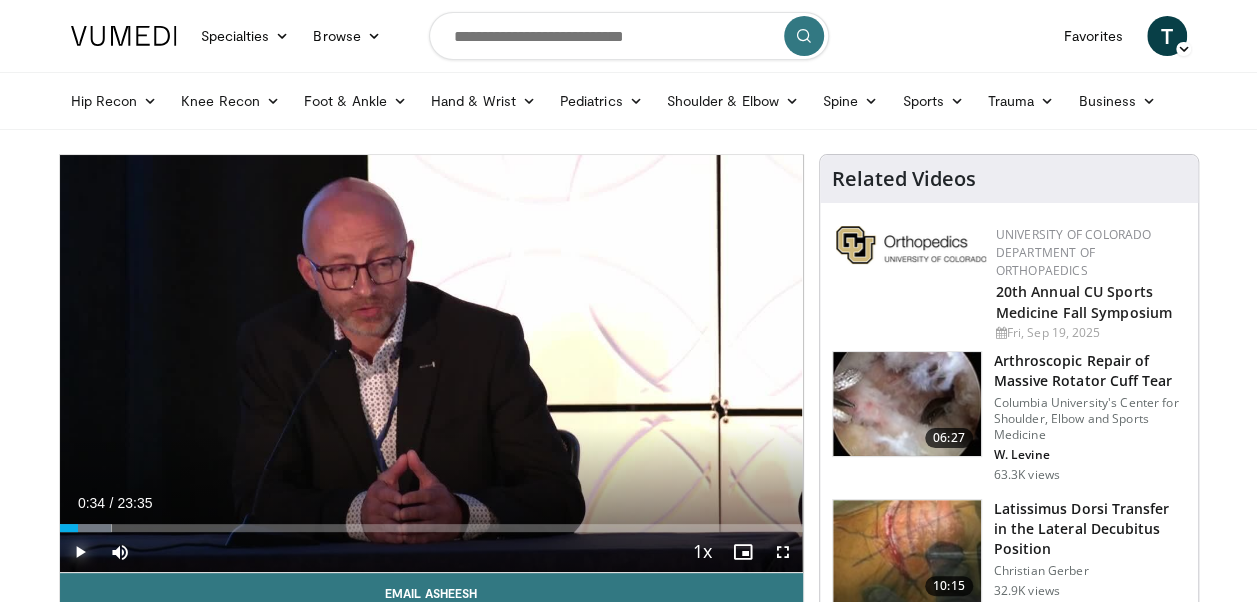 click at bounding box center (80, 552) 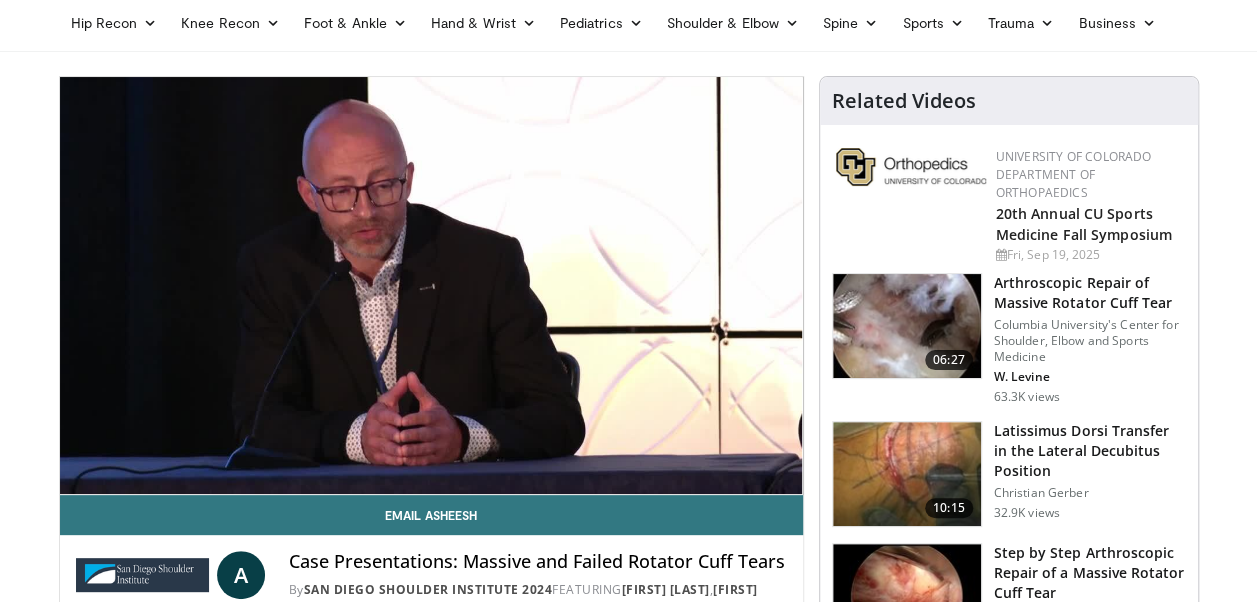 scroll, scrollTop: 31, scrollLeft: 0, axis: vertical 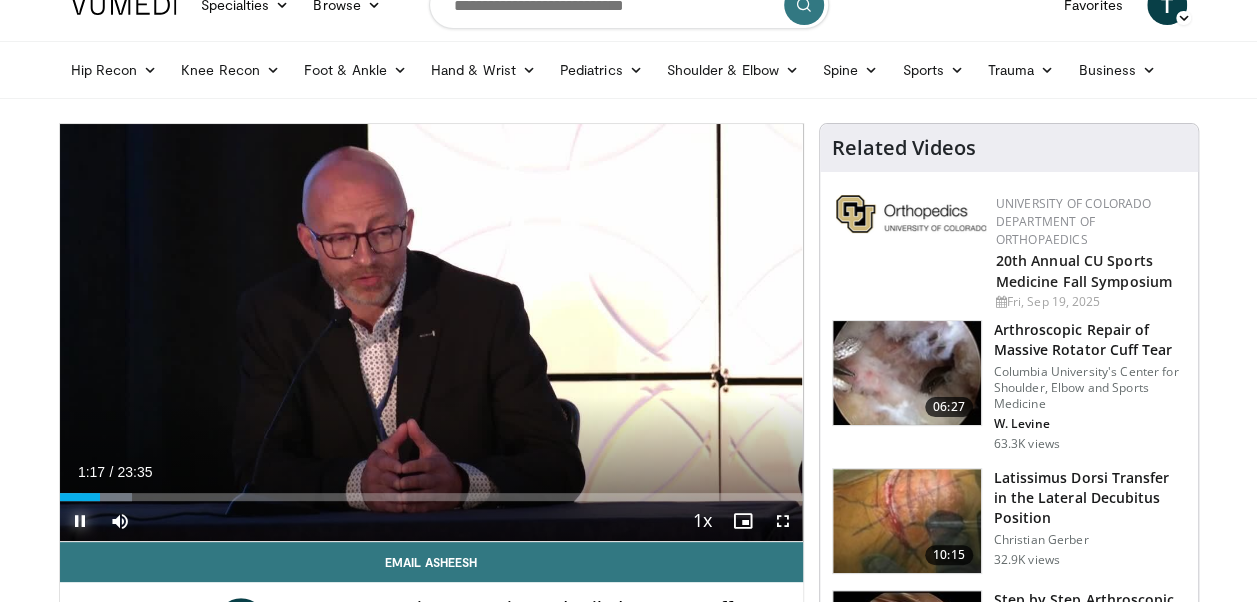 click at bounding box center [80, 521] 